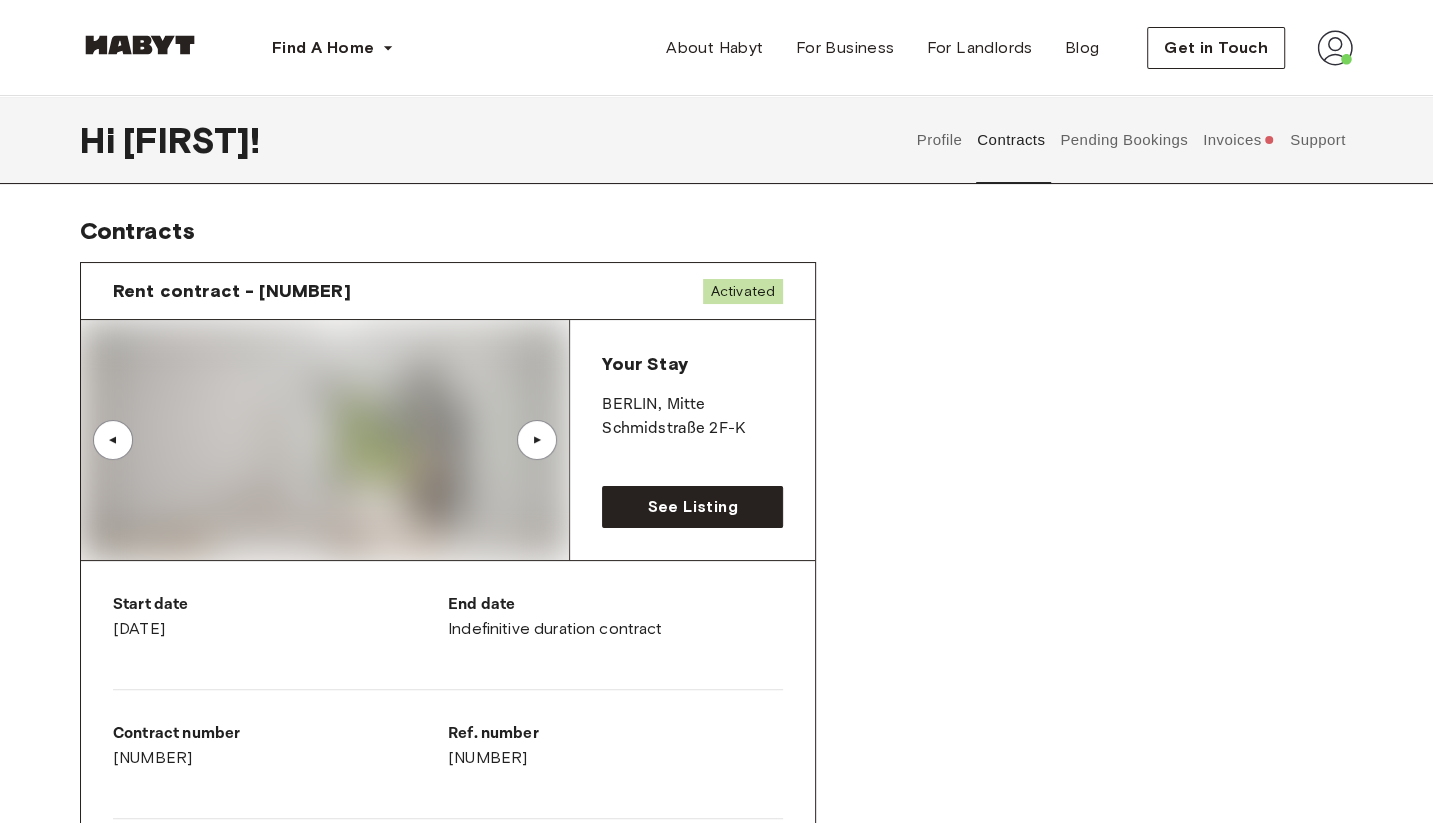 scroll, scrollTop: 0, scrollLeft: 0, axis: both 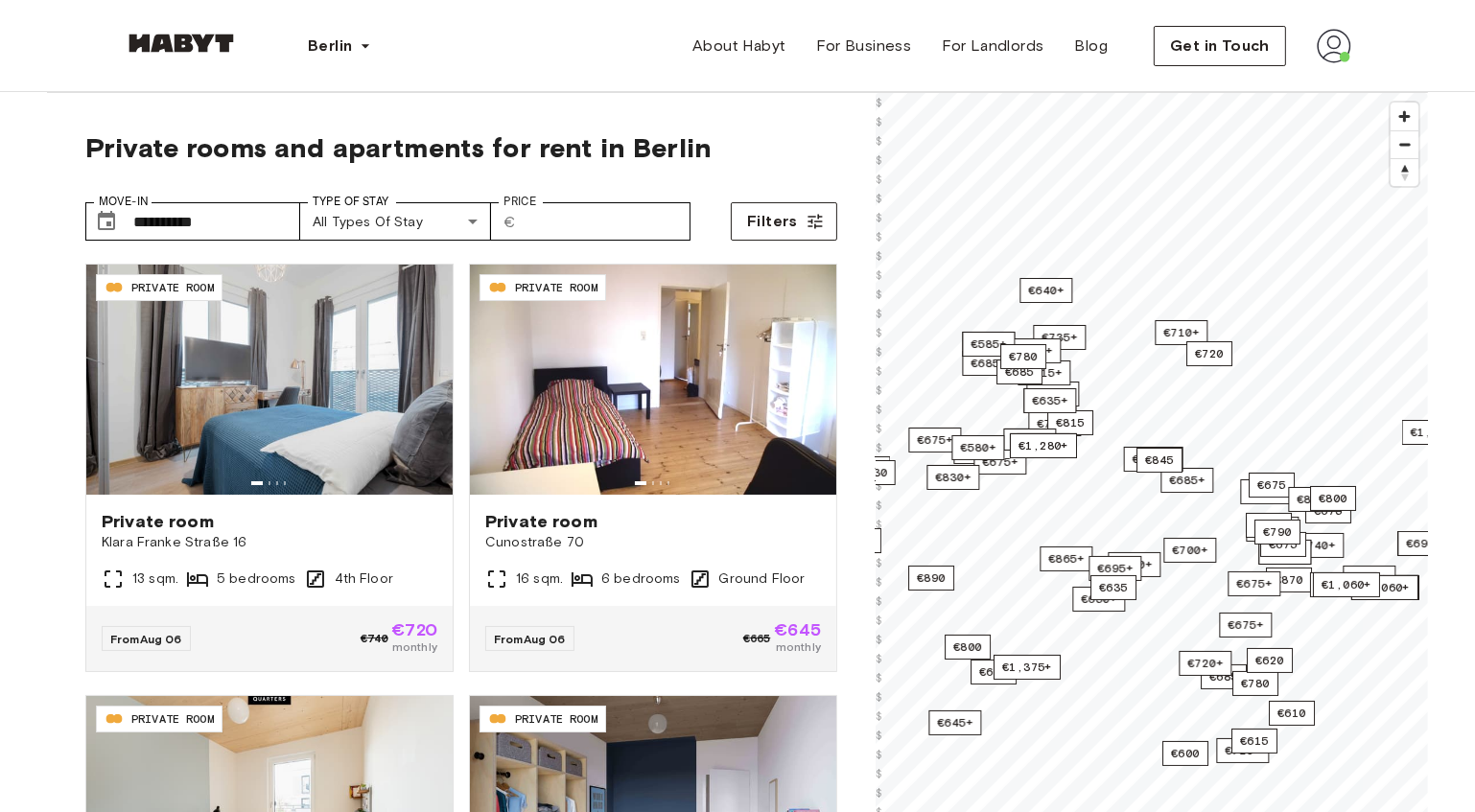 type on "***" 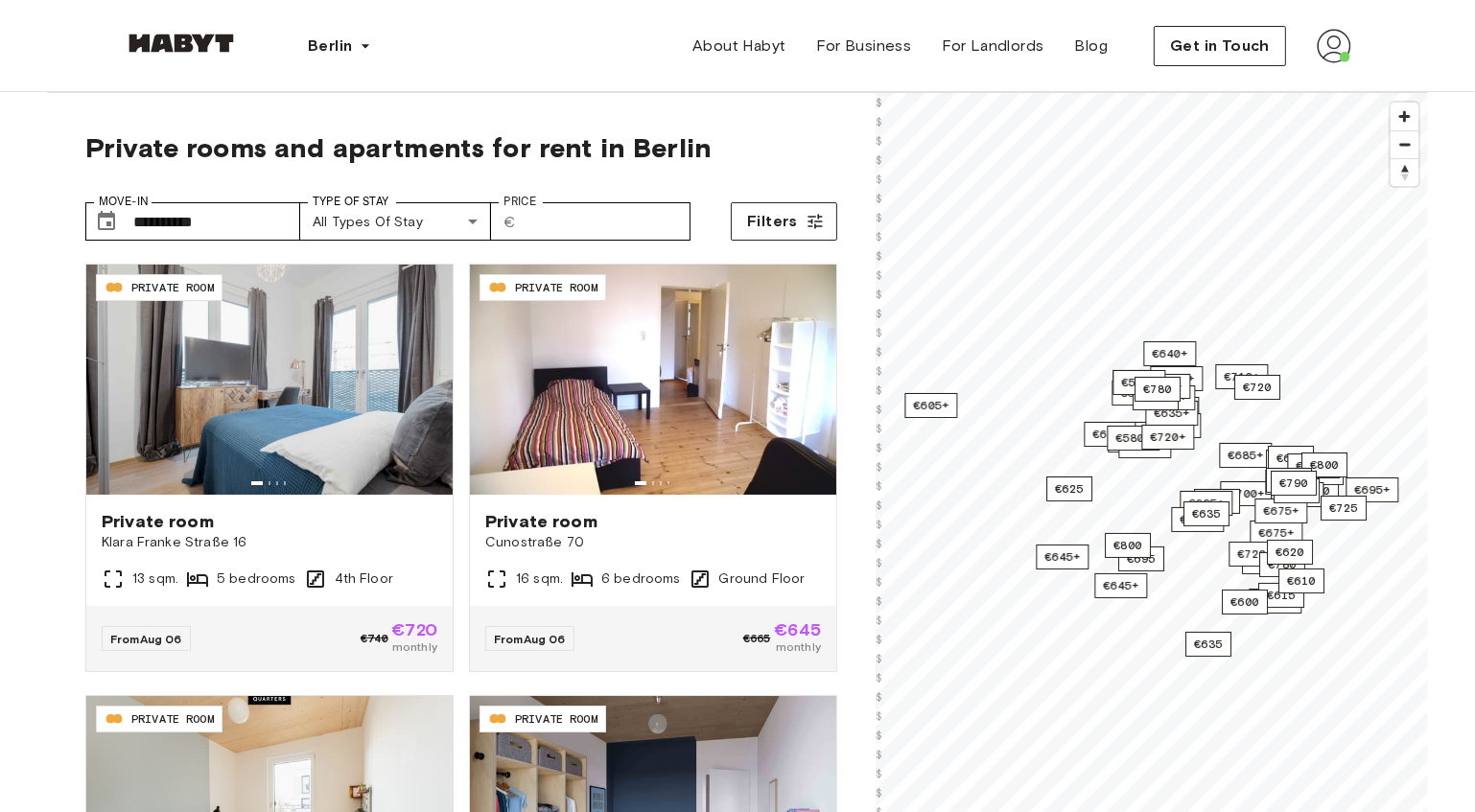 click on "Berlin Europe Amsterdam Berlin Frankfurt Hamburg Lisbon Madrid Milan Modena Paris Turin Munich Rotterdam Stuttgart Dusseldorf Cologne Zurich The Hague Graz Brussels Leipzig Asia Hong Kong Singapore Seoul Phuket Tokyo About Habyt For Business For Landlords Blog Get in Touch" at bounding box center (738, 46) 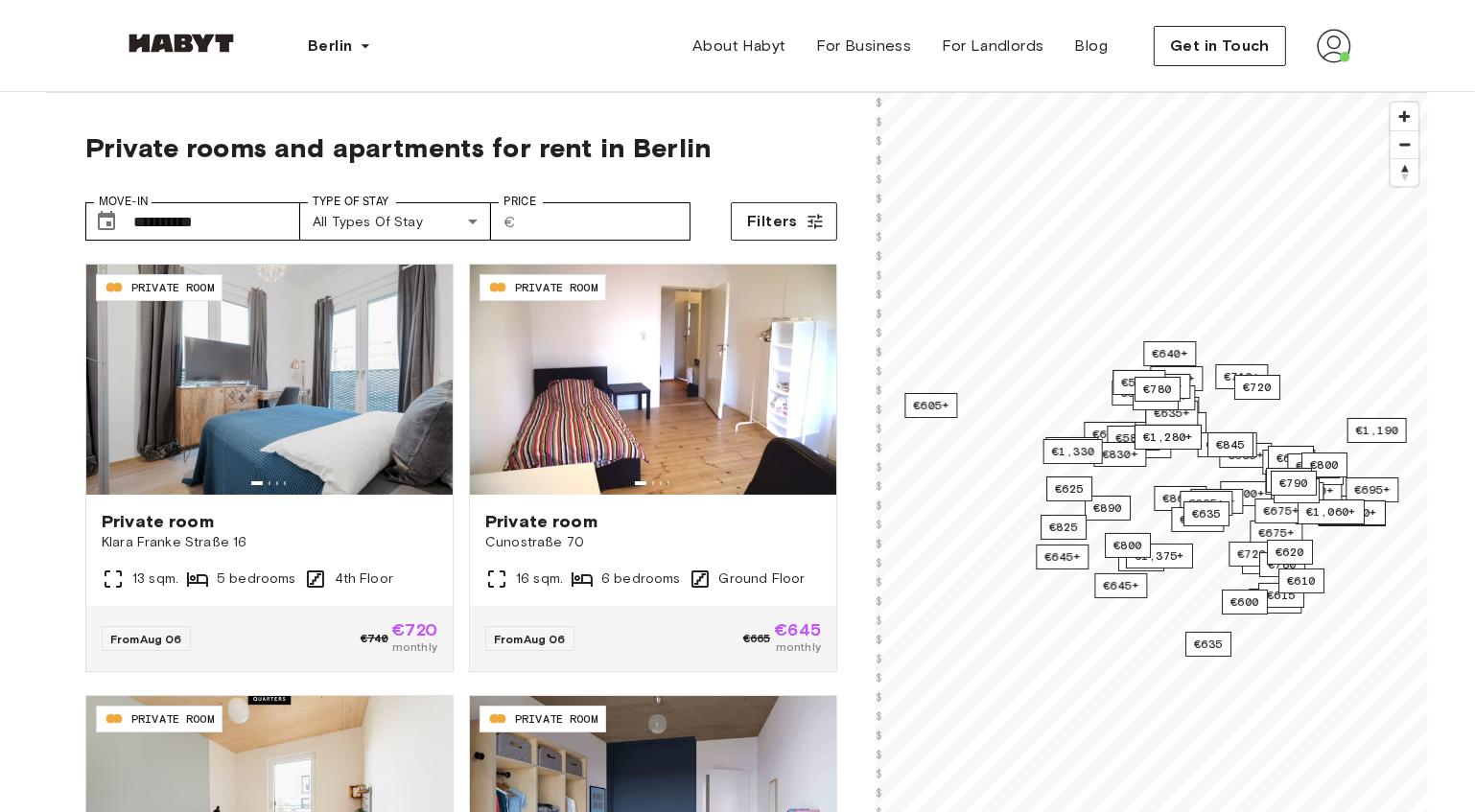 type 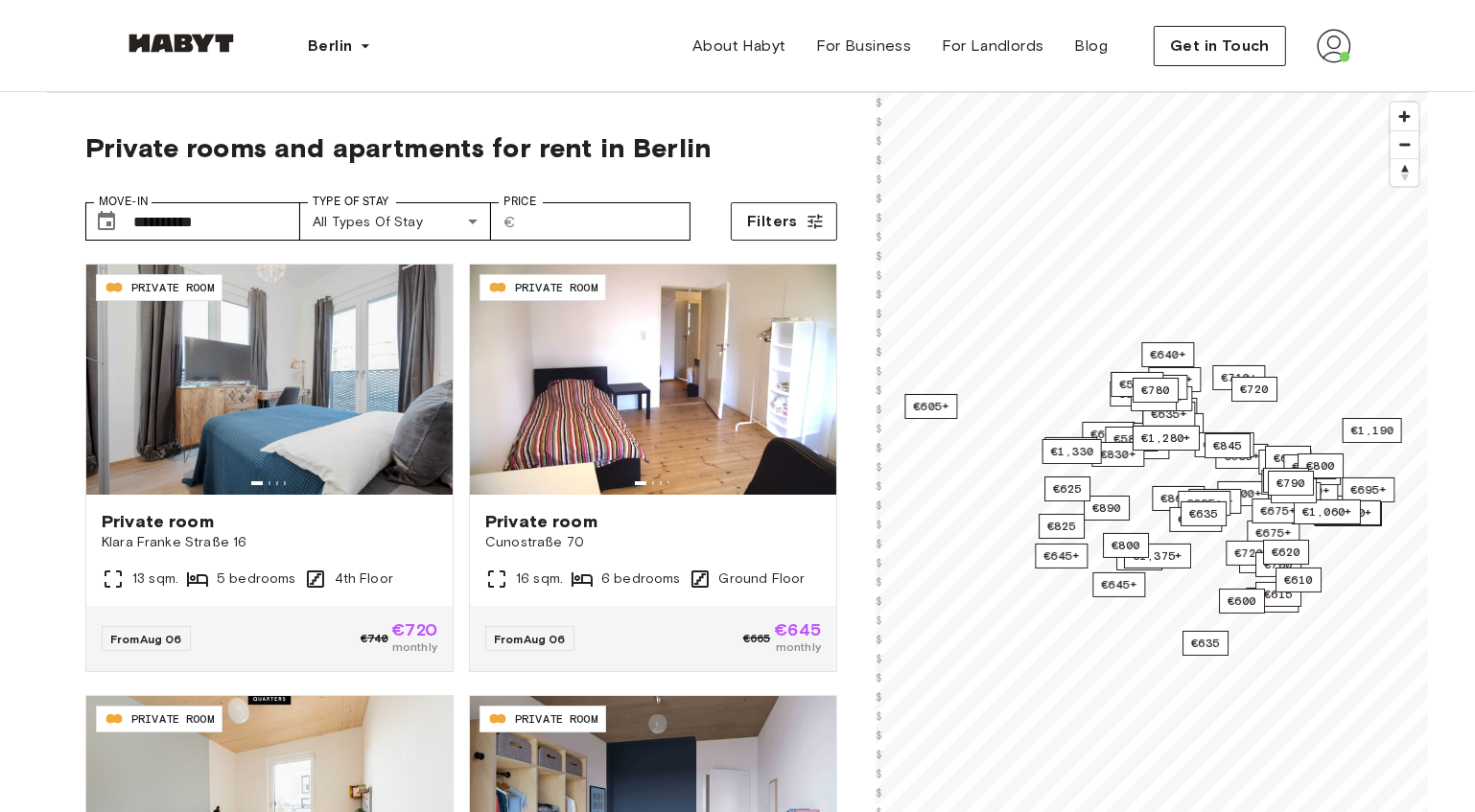 scroll, scrollTop: 0, scrollLeft: 0, axis: both 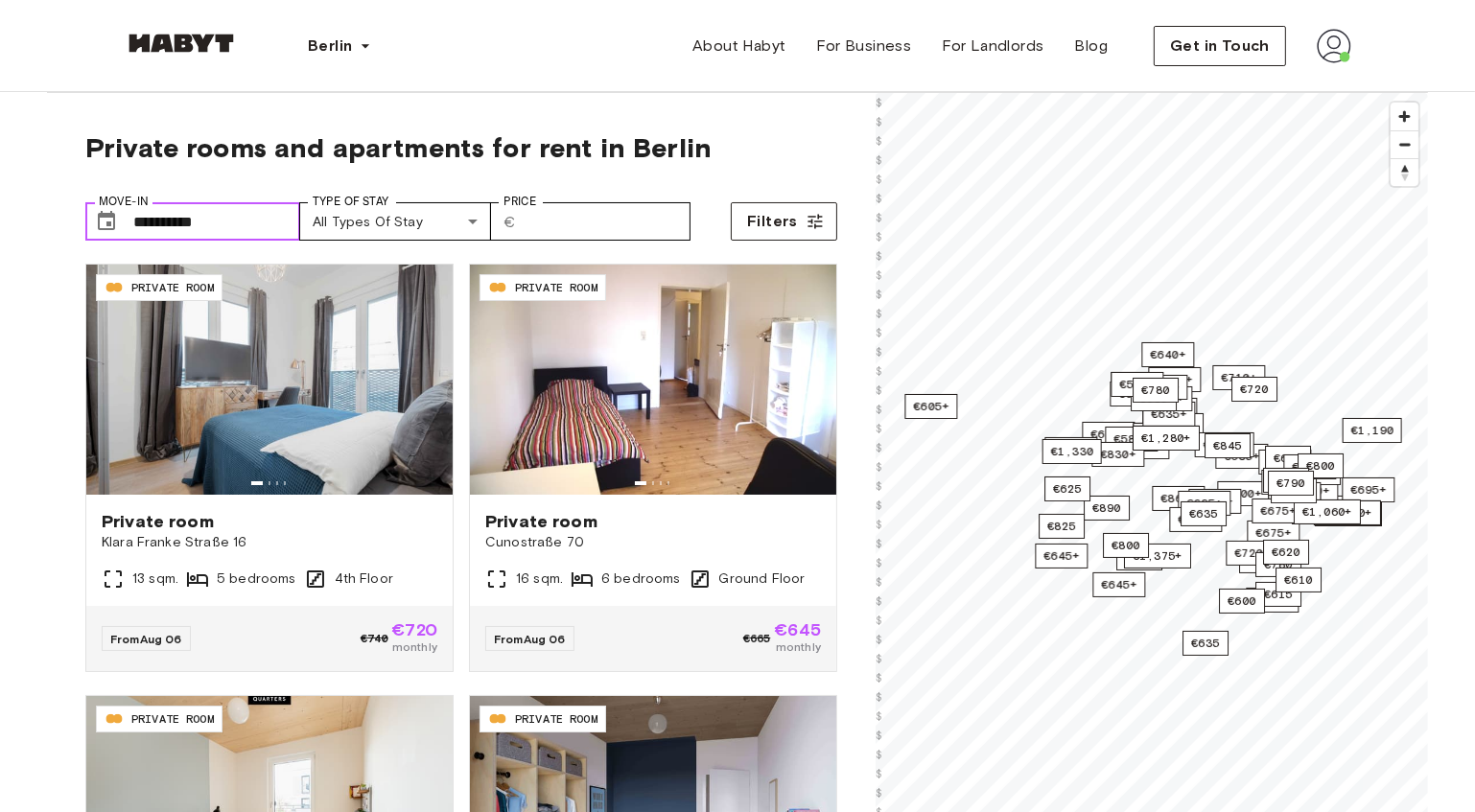 click on "**********" at bounding box center [217, 221] 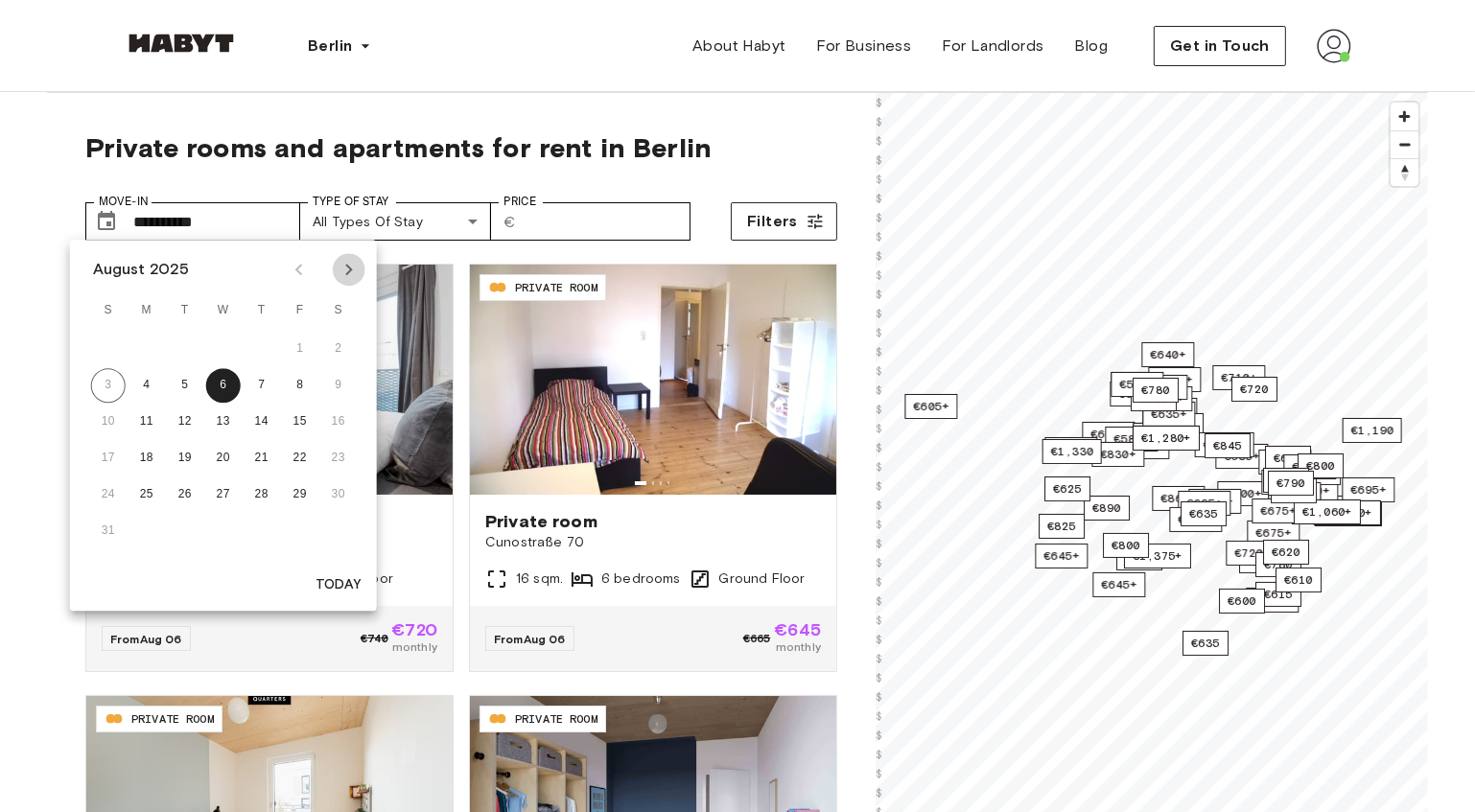 click 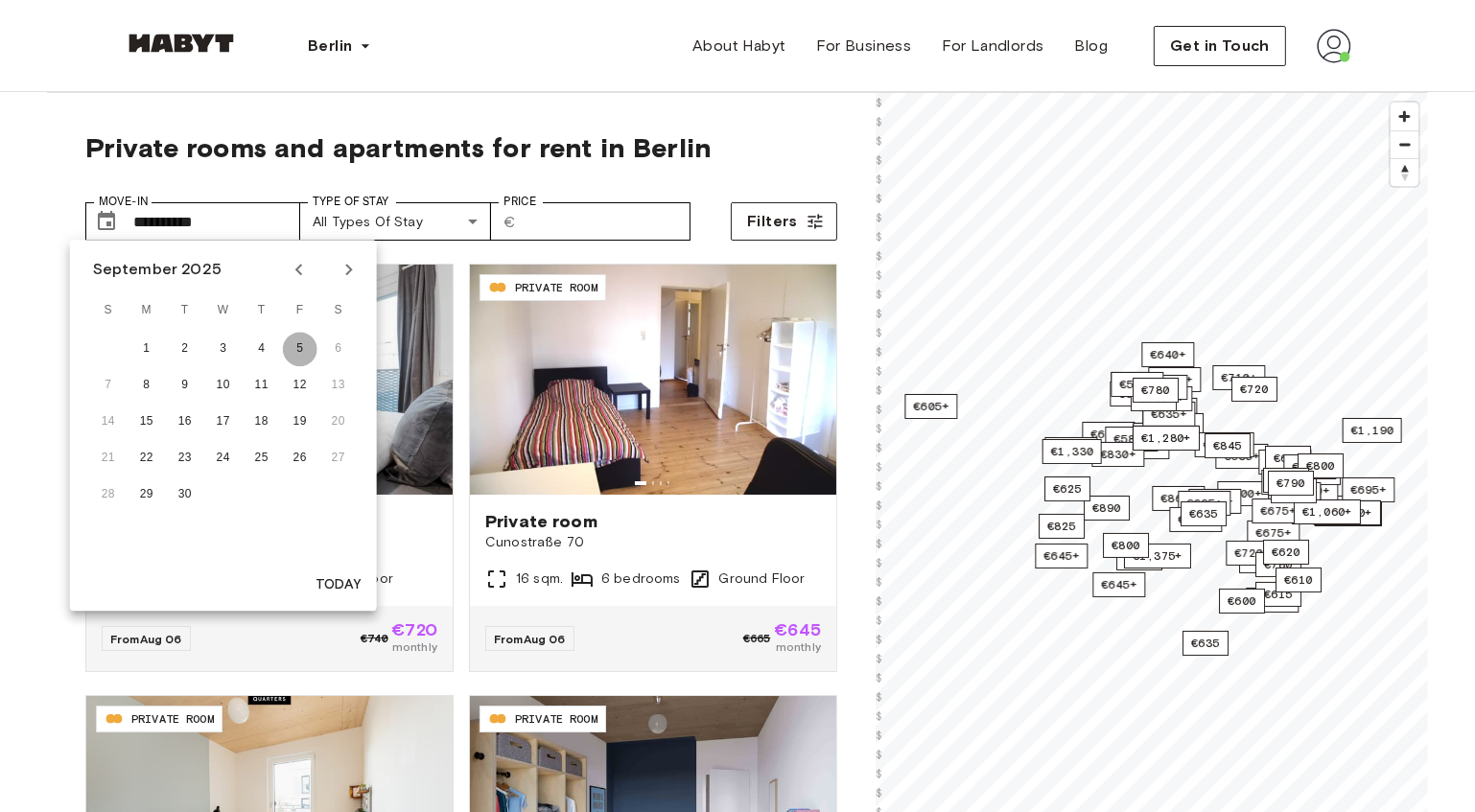 click on "5" at bounding box center [300, 349] 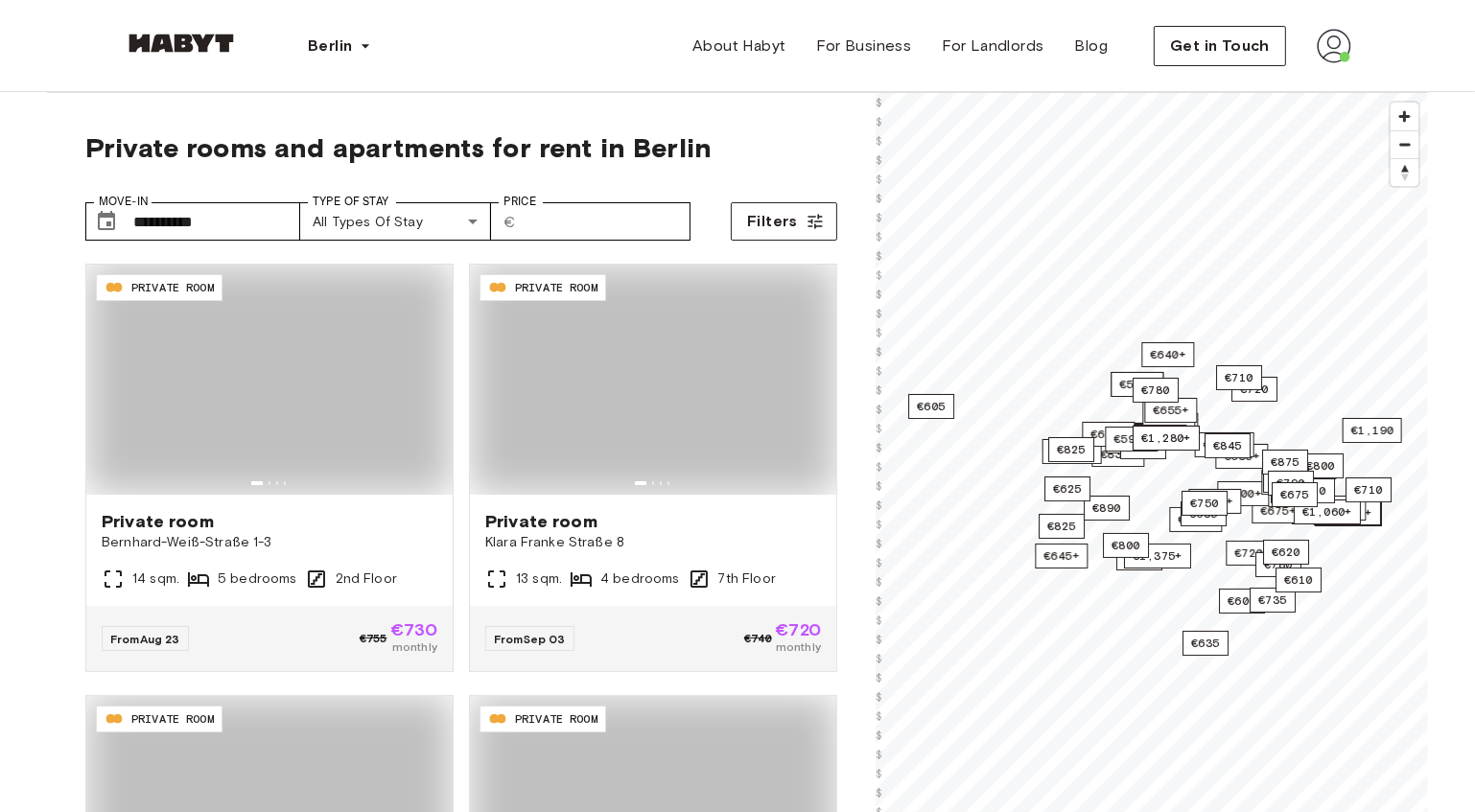 type on "**********" 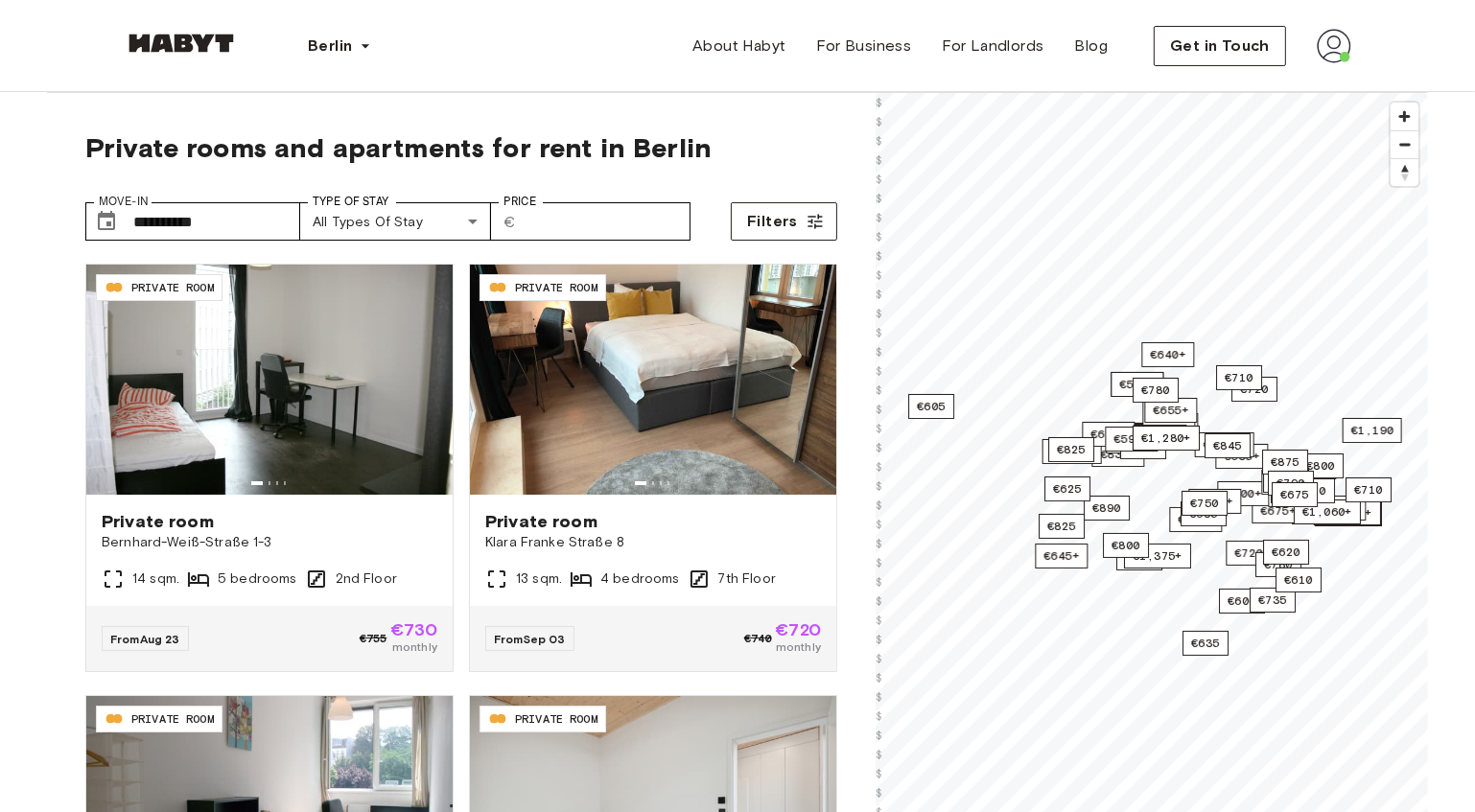click on "Berlin Europe Amsterdam Berlin Frankfurt Hamburg Lisbon Madrid Milan Modena Paris Turin Munich Rotterdam Stuttgart Dusseldorf Cologne Zurich The Hague Graz Brussels Leipzig Asia Hong Kong Singapore Seoul Phuket Tokyo About Habyt For Business For Landlords Blog Get in Touch" at bounding box center [738, 46] 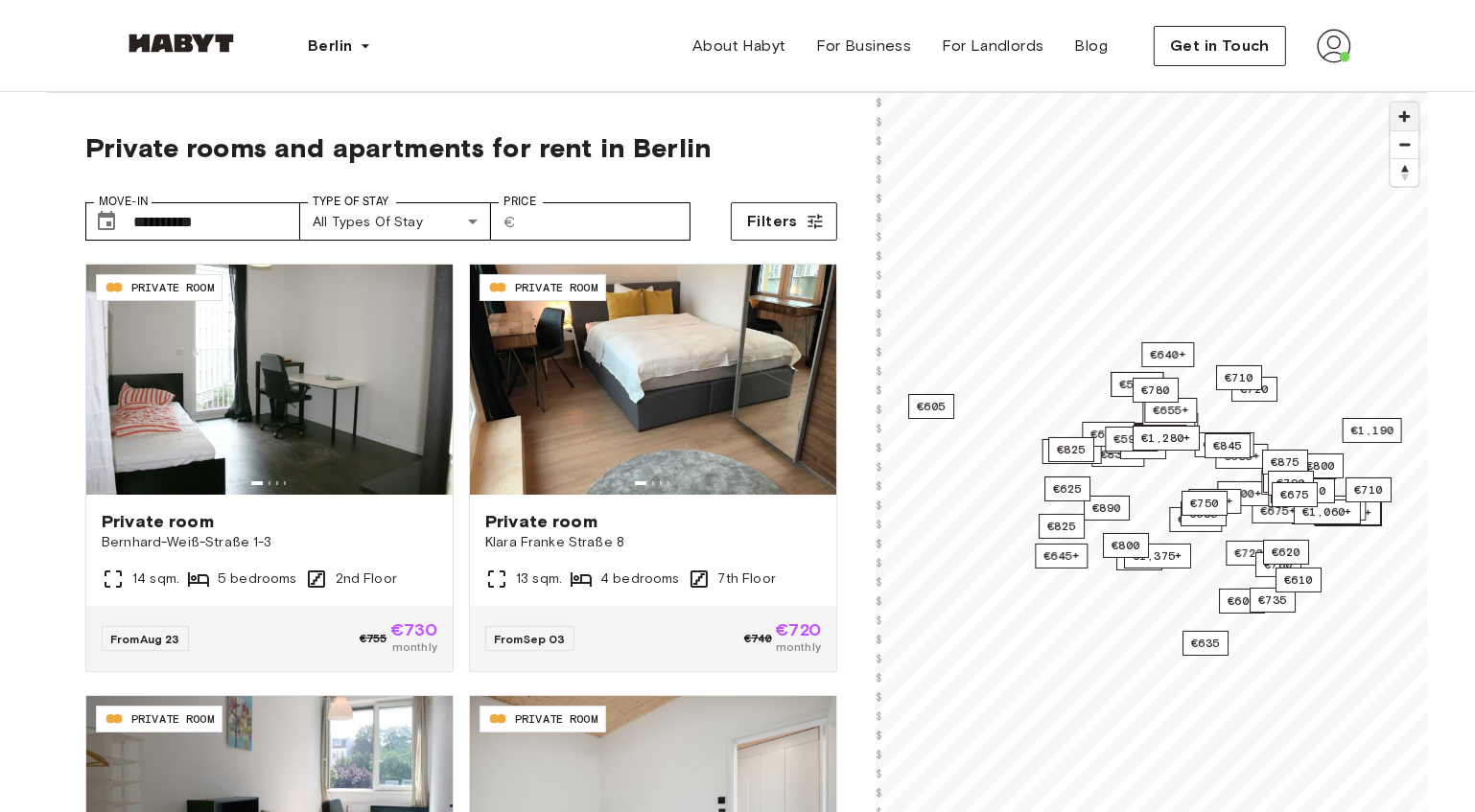 click at bounding box center (1404, 116) 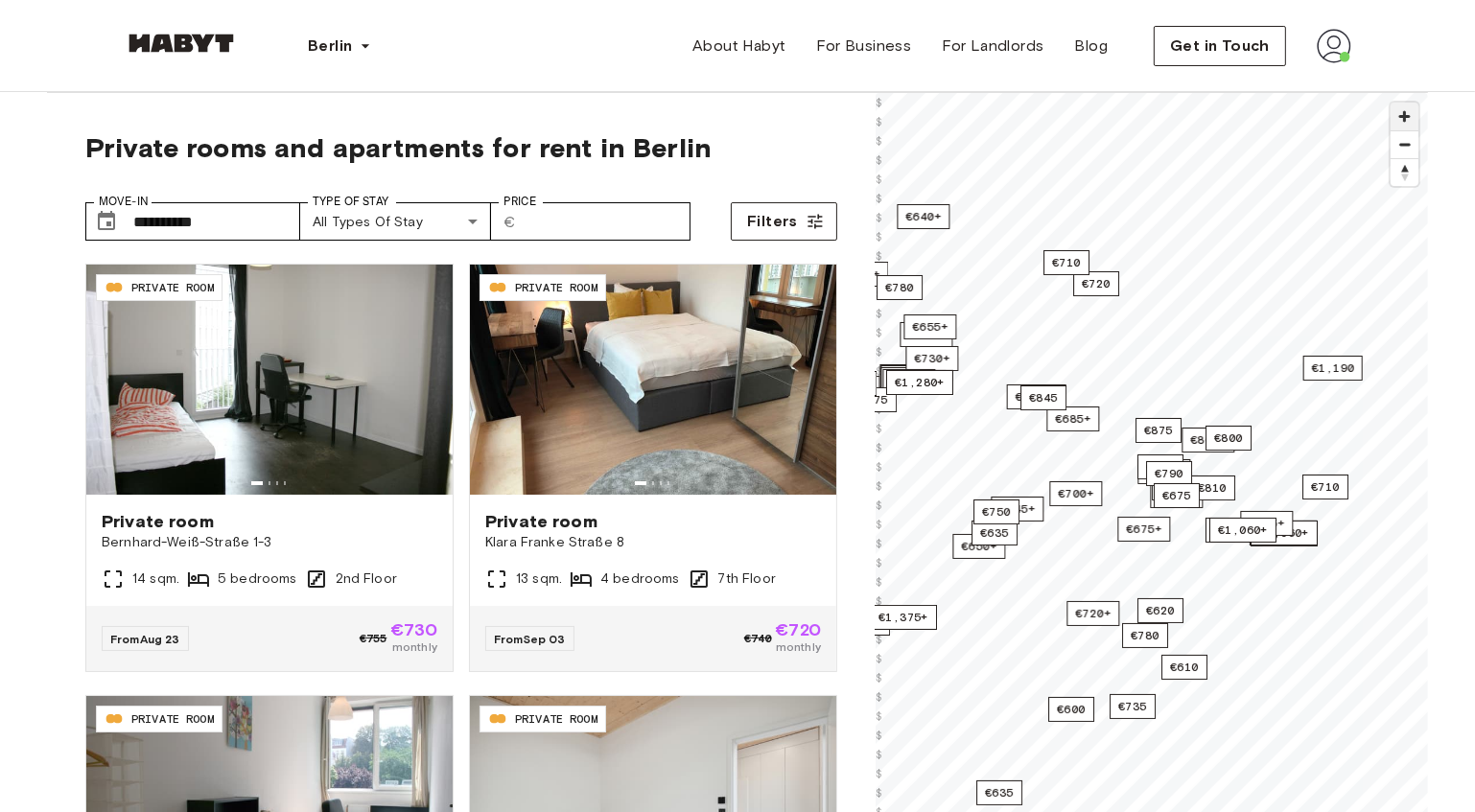 click at bounding box center [1404, 116] 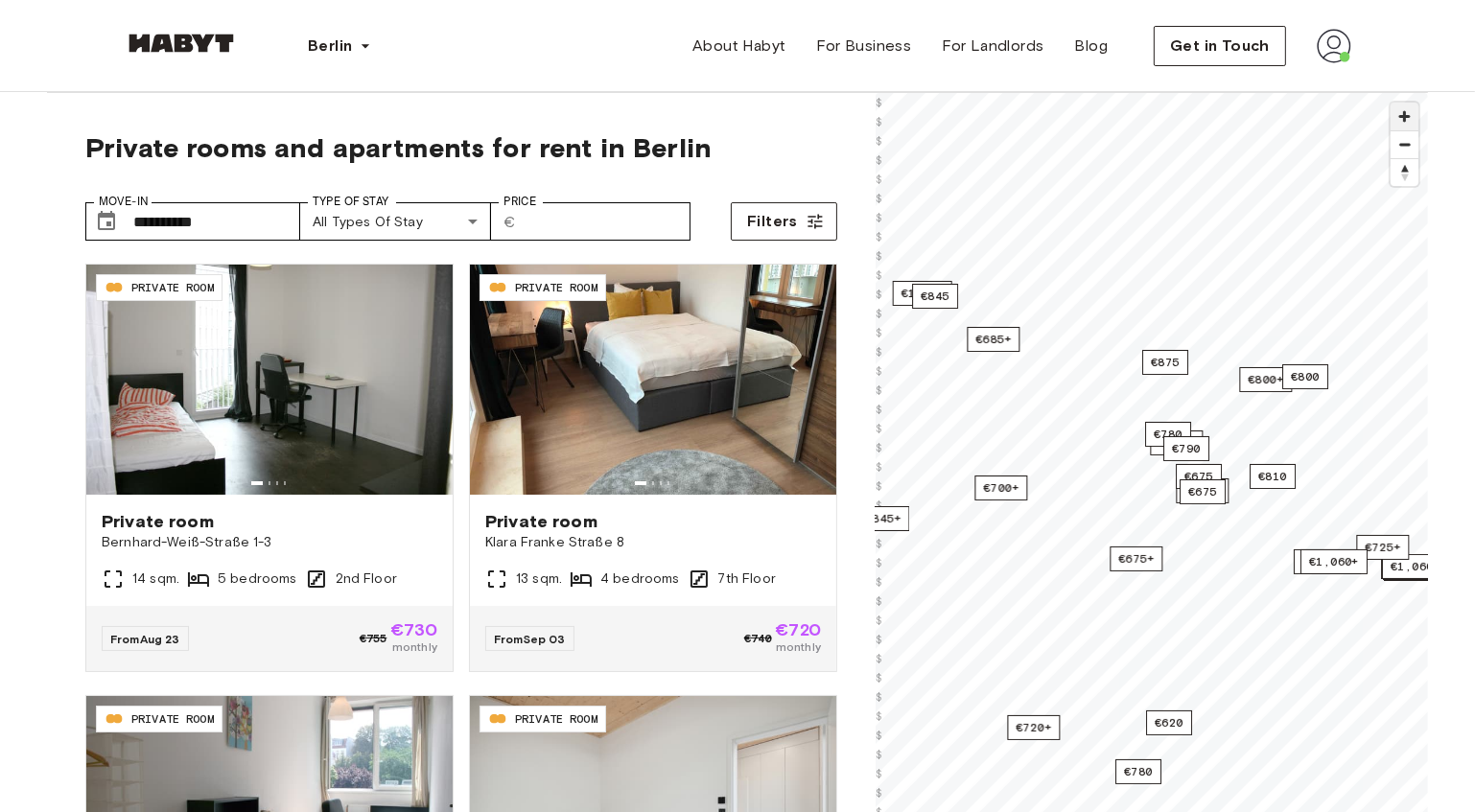 click at bounding box center [1404, 116] 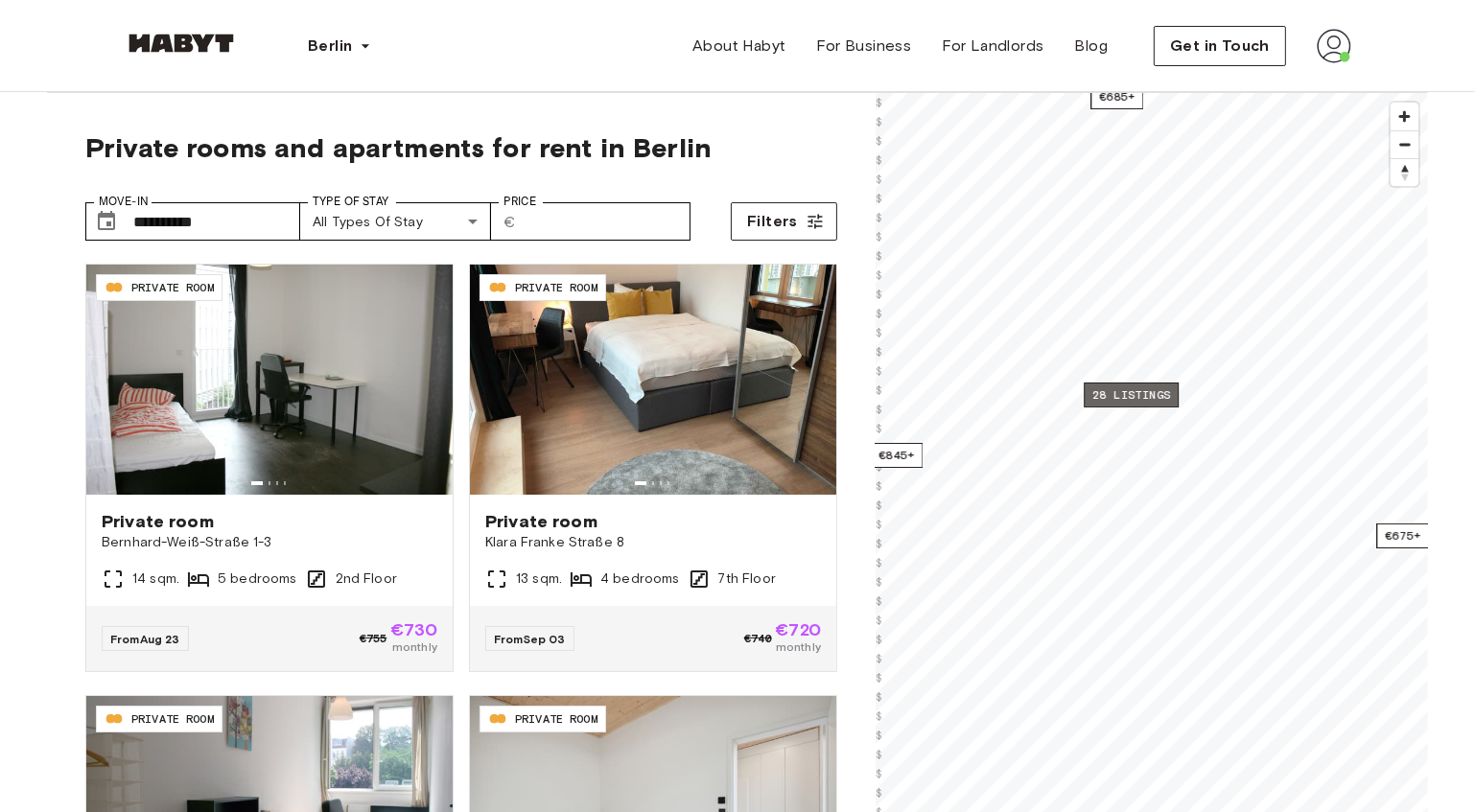 click on "28 listings" at bounding box center (1131, 395) 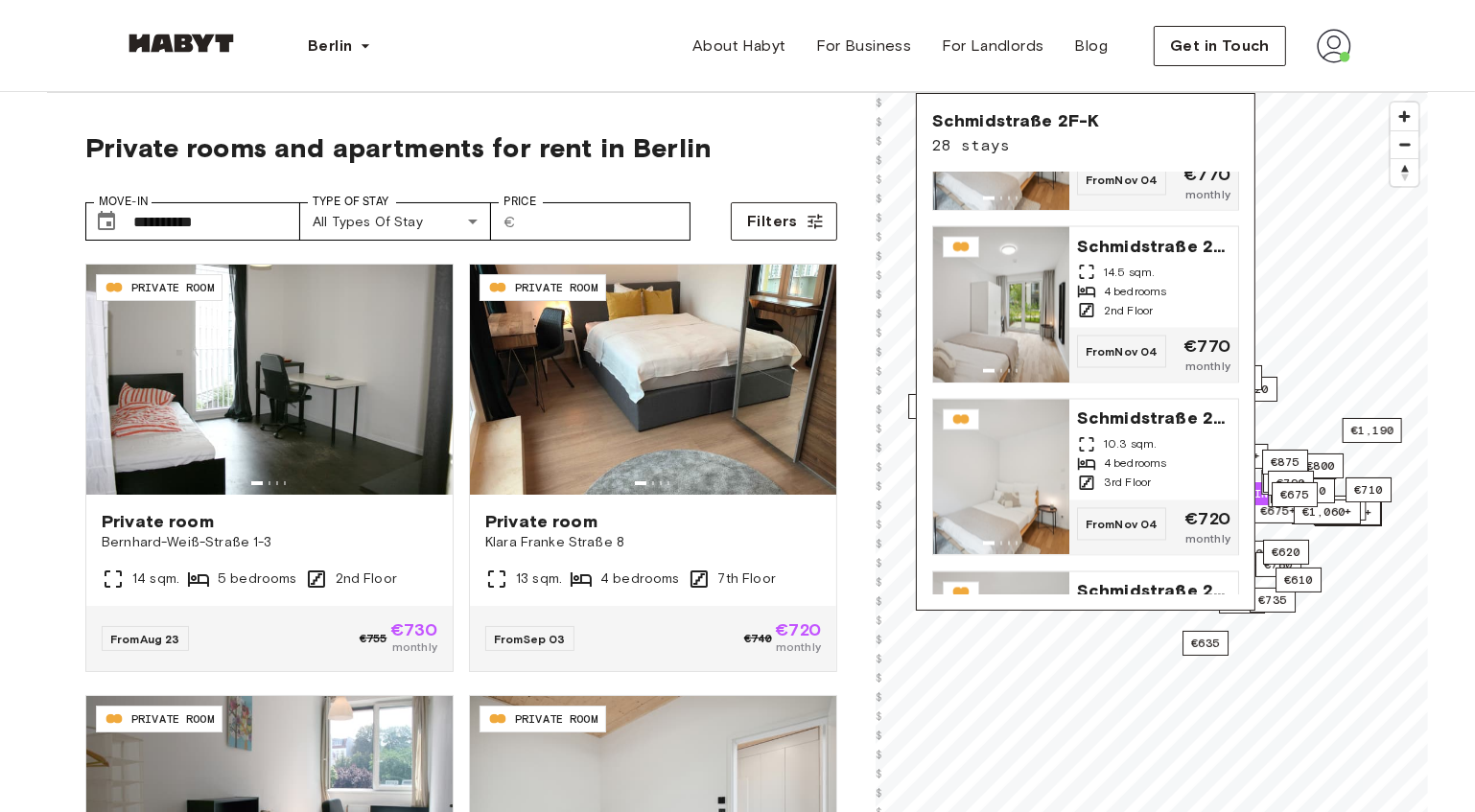 scroll, scrollTop: 3573, scrollLeft: 0, axis: vertical 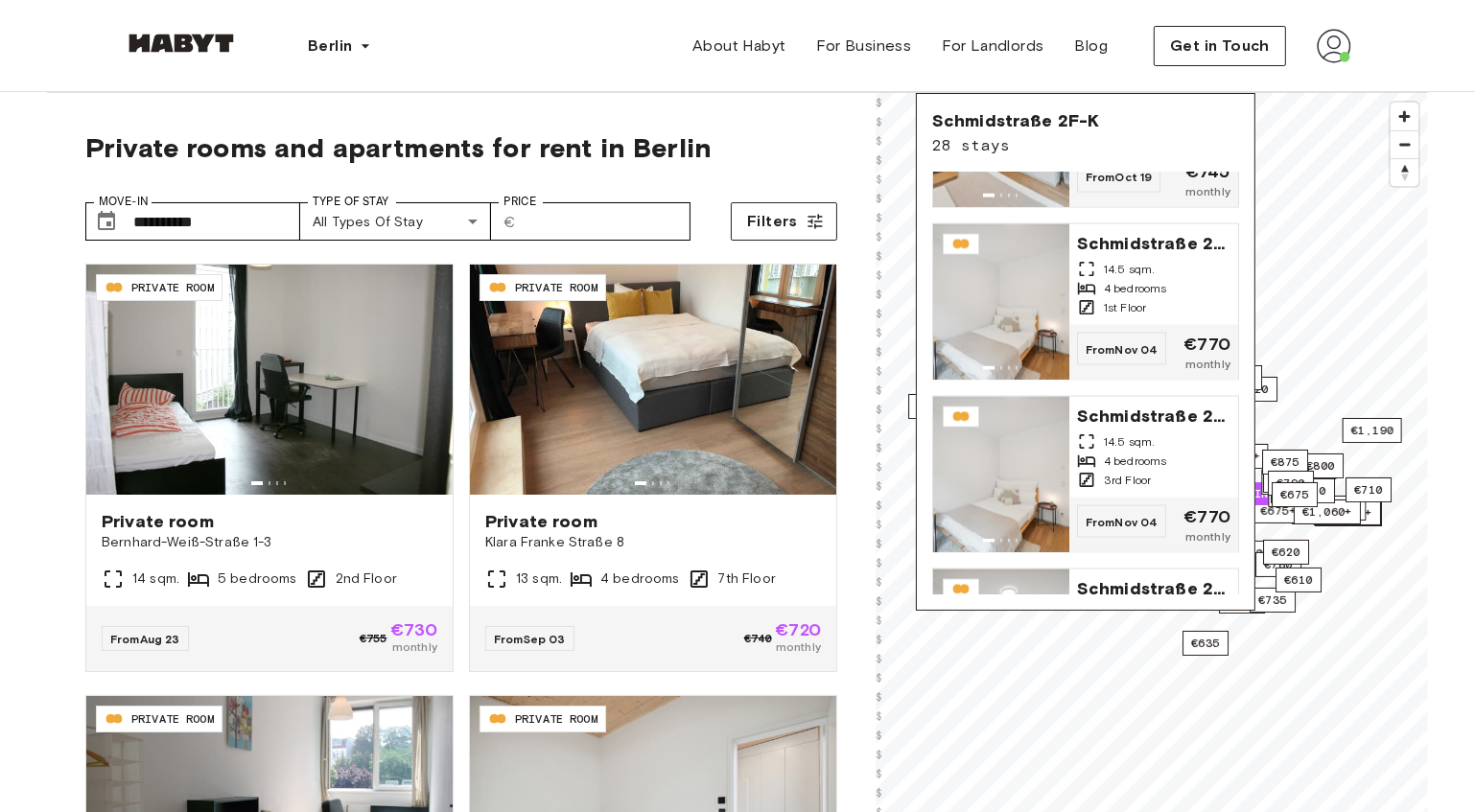 click on "Berlin Europe Amsterdam Berlin Frankfurt Hamburg Lisbon Madrid Milan Modena Paris Turin Munich Rotterdam Stuttgart Dusseldorf Cologne Zurich The Hague Graz Brussels Leipzig Asia Hong Kong Singapore Seoul Phuket Tokyo About Habyt For Business For Landlords Blog Get in Touch" at bounding box center (738, 46) 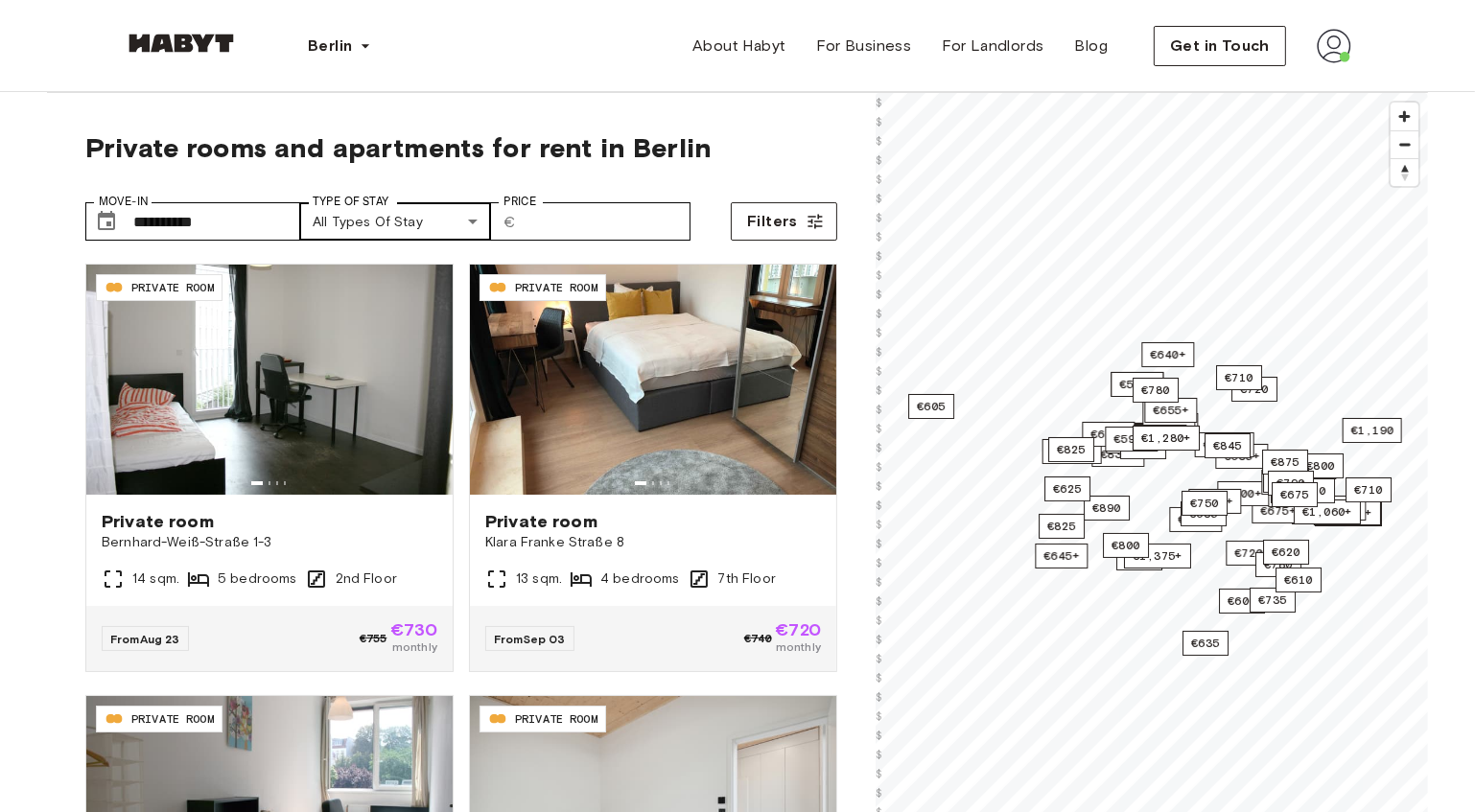 click on "**********" at bounding box center (738, 2331) 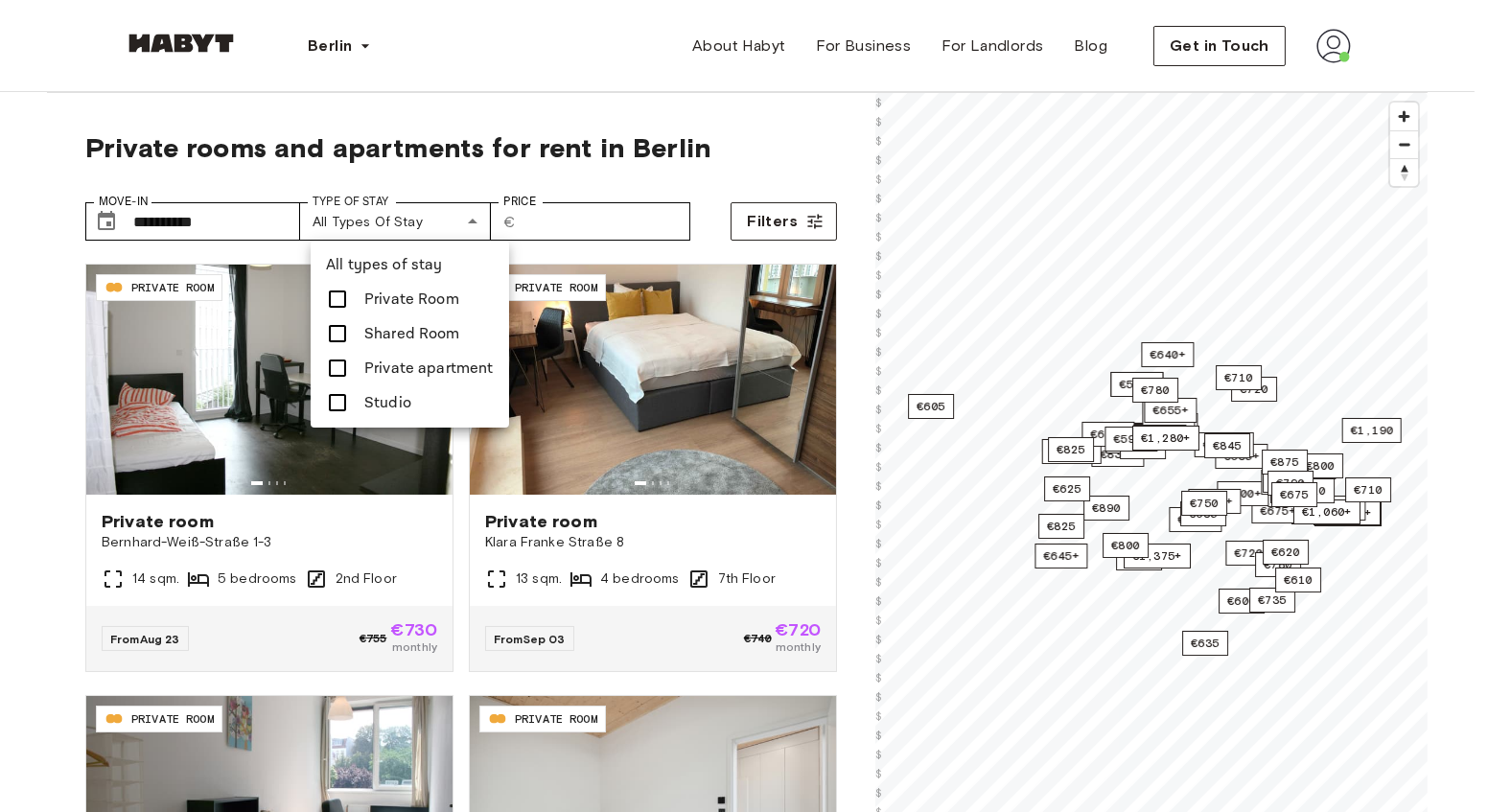 click at bounding box center [337, 299] 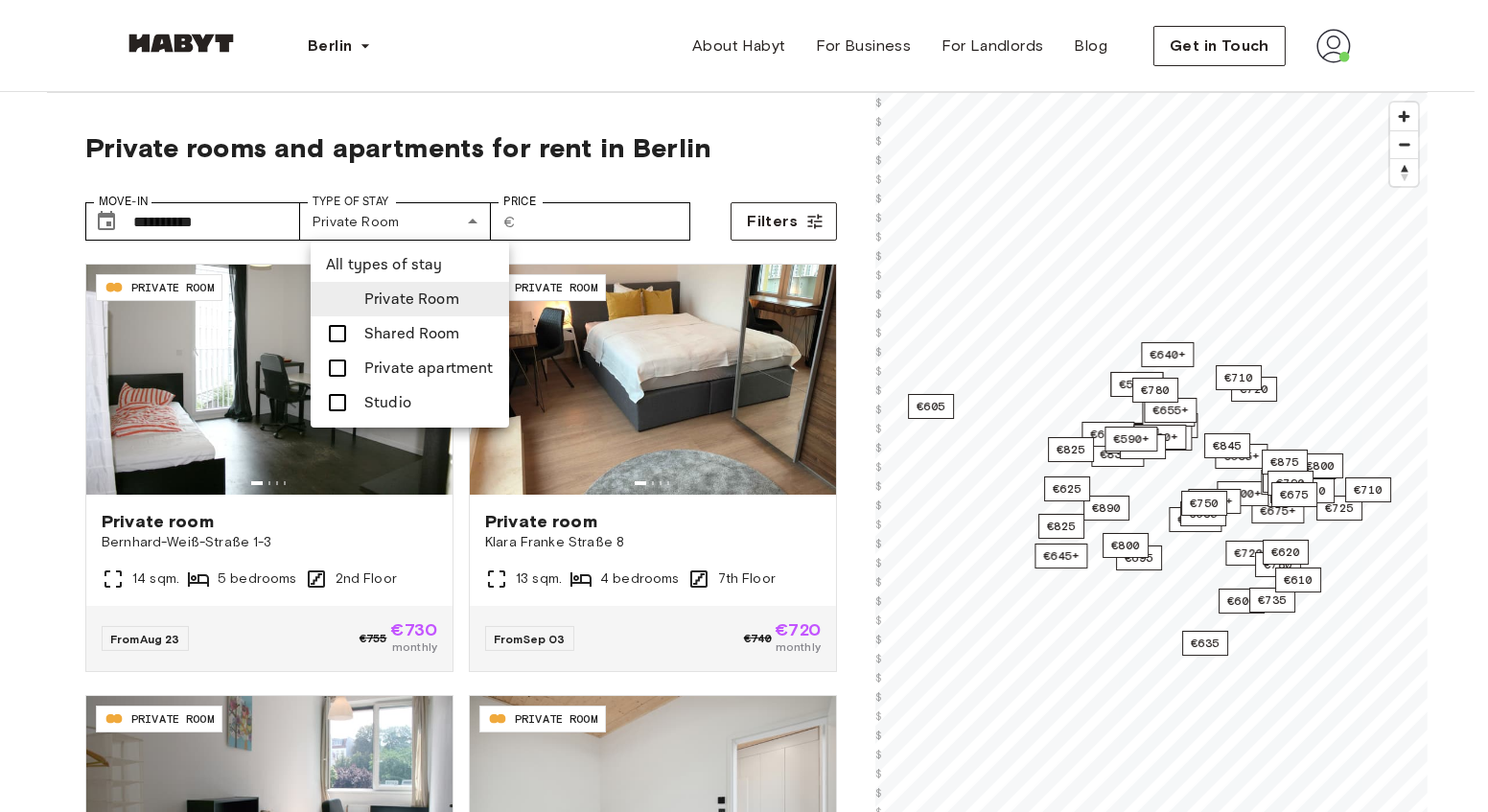 type on "**********" 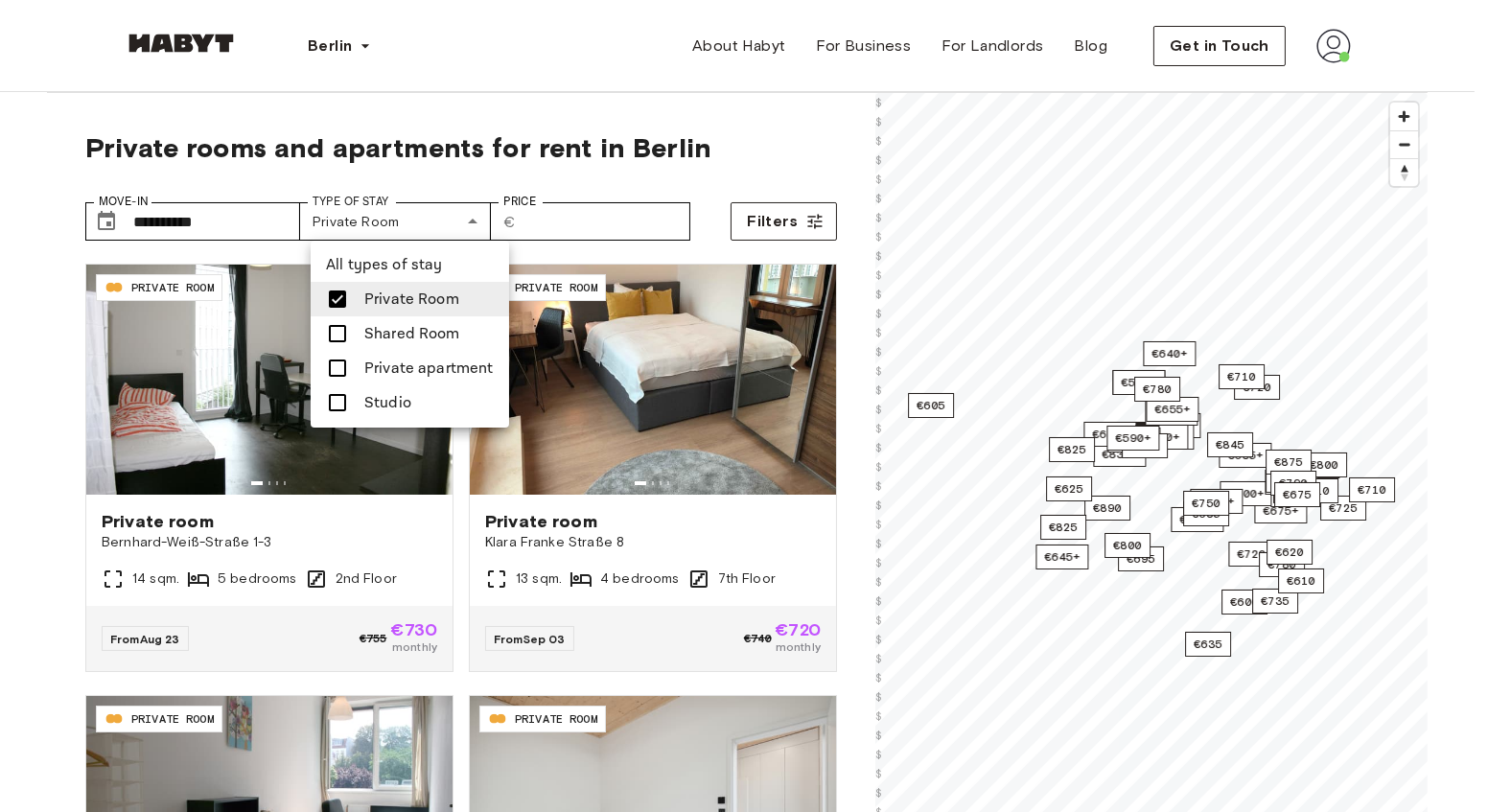 click at bounding box center [744, 406] 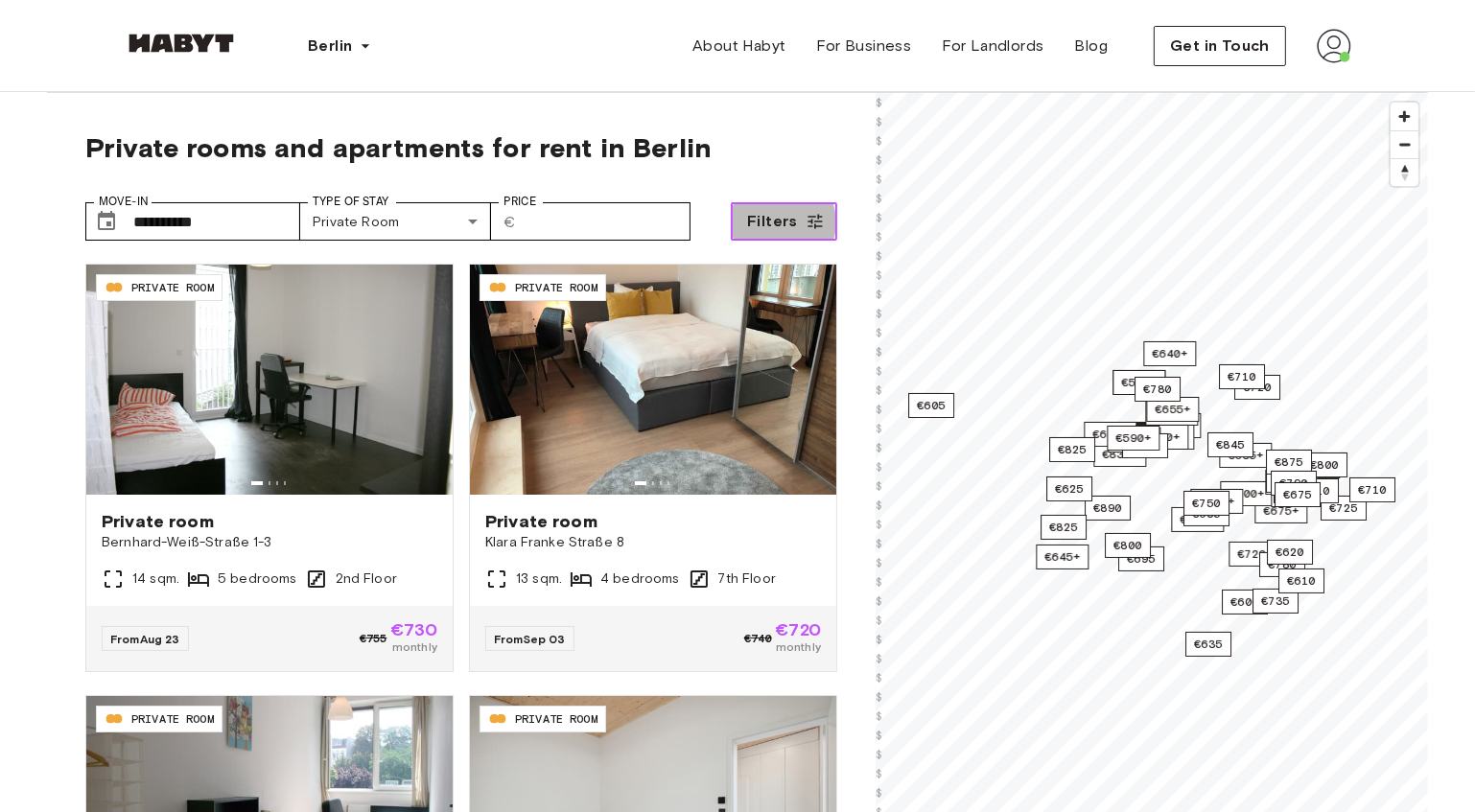 click on "Filters" at bounding box center [772, 221] 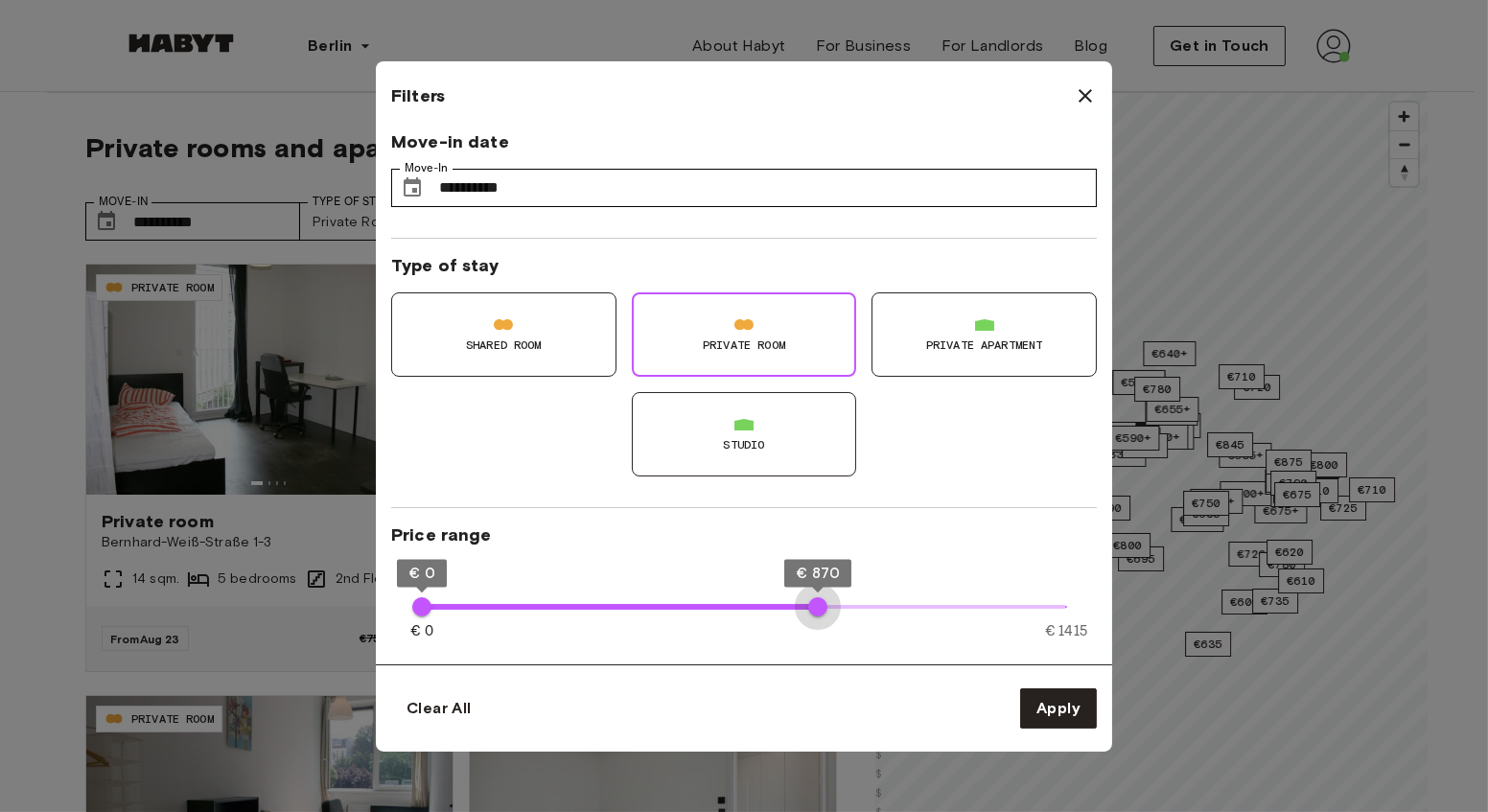 type on "***" 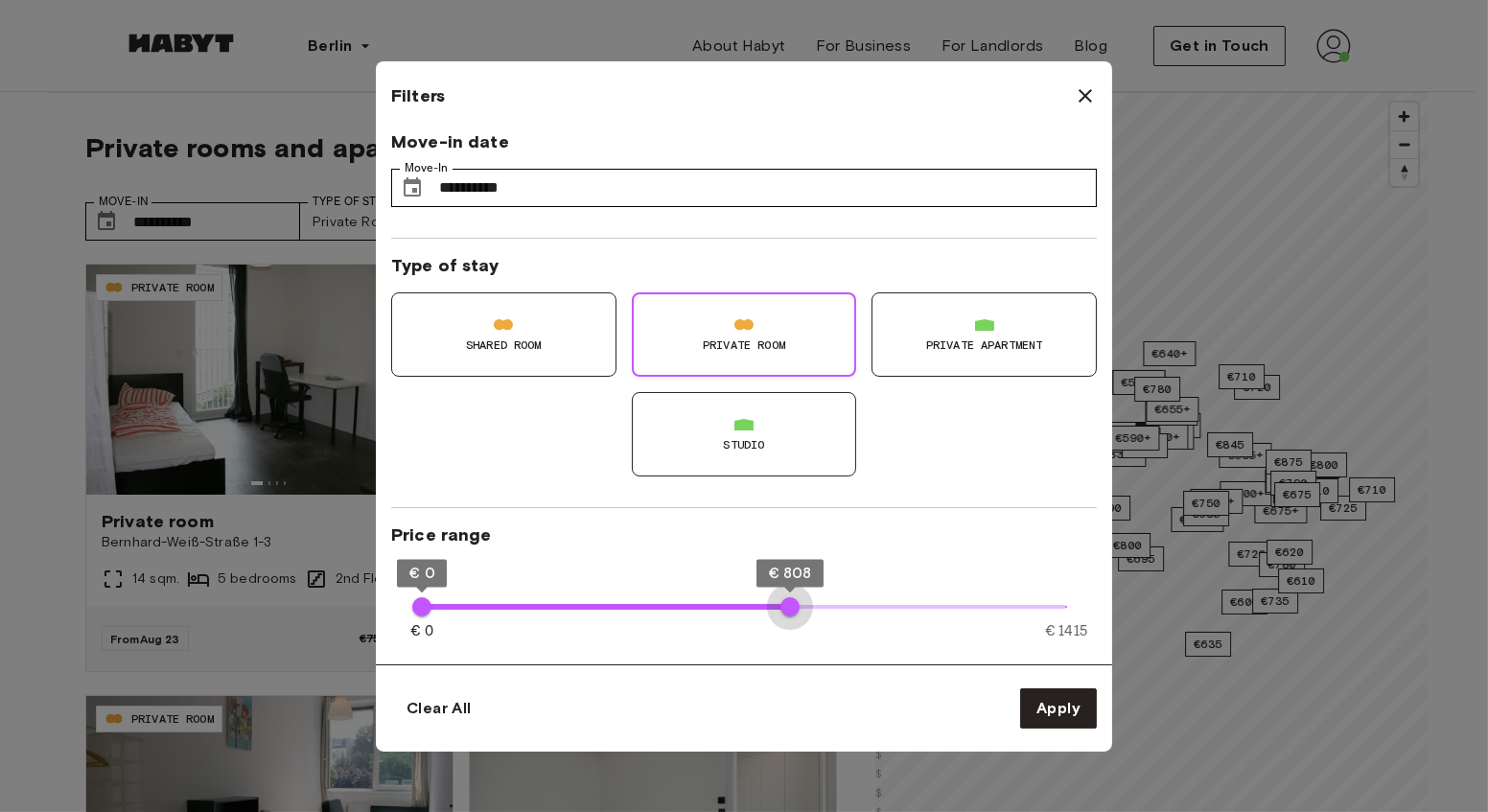 drag, startPoint x: 1065, startPoint y: 605, endPoint x: 790, endPoint y: 607, distance: 275.00727 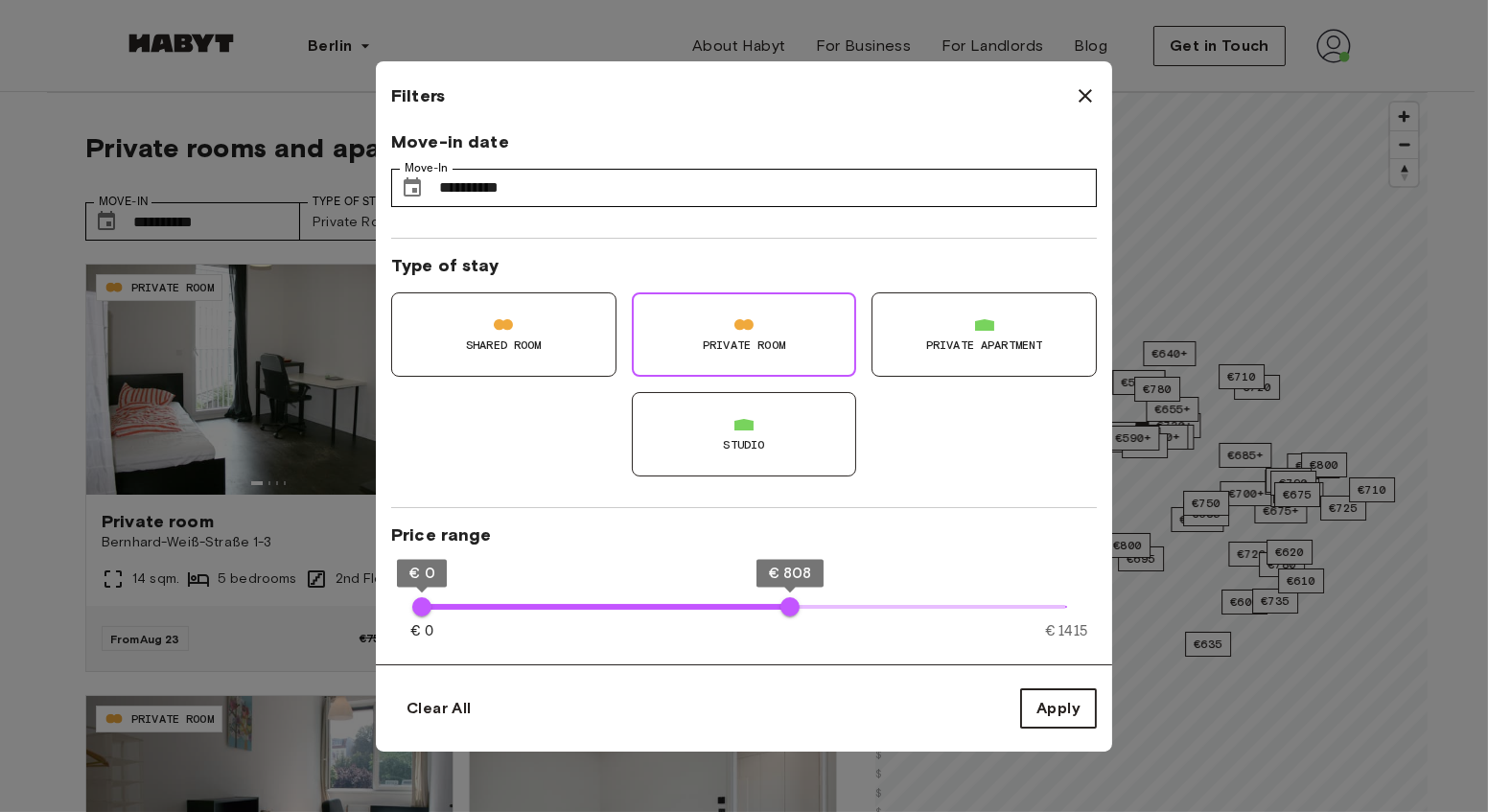 type on "**" 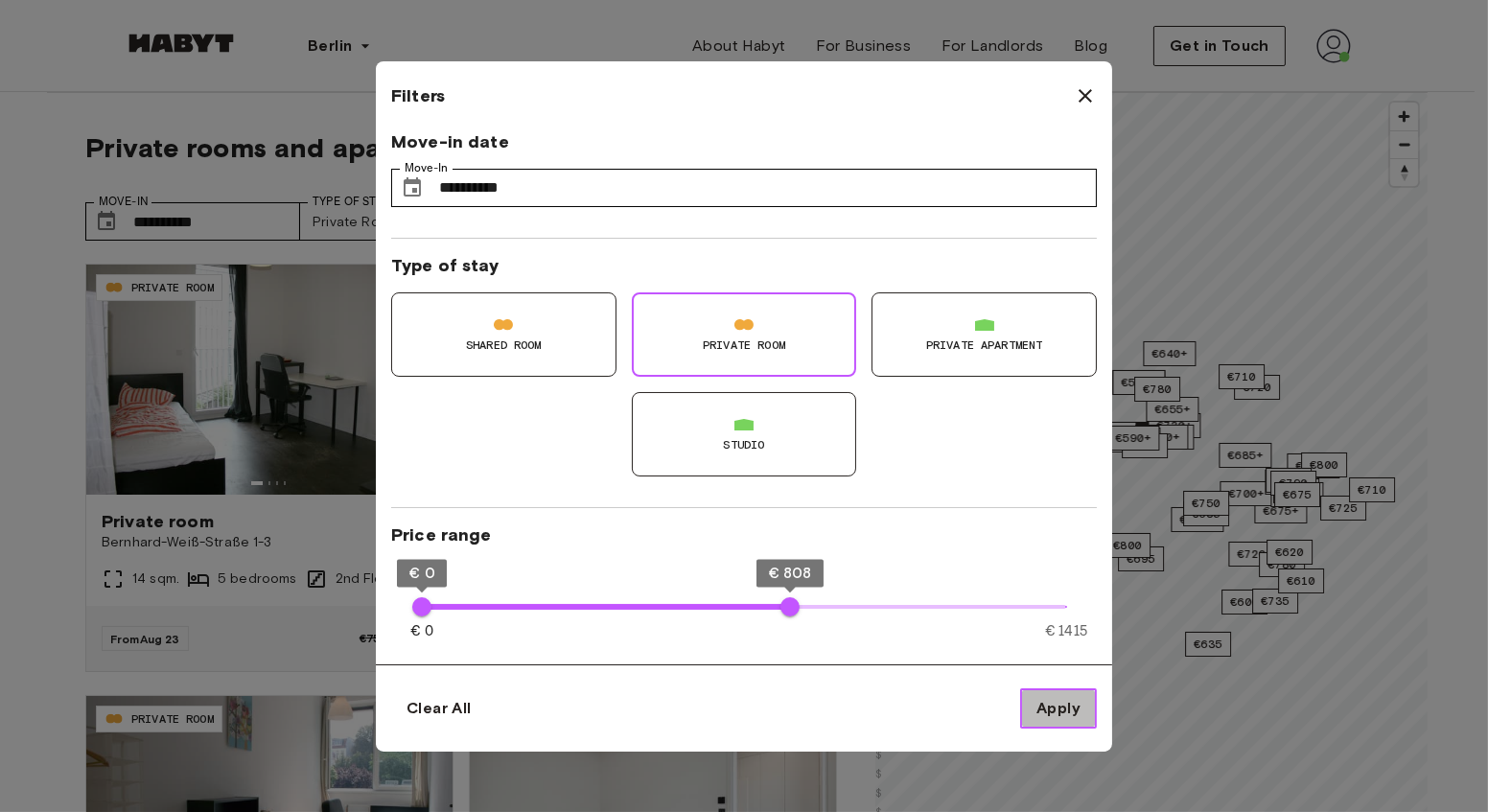 click on "Apply" at bounding box center (1058, 708) 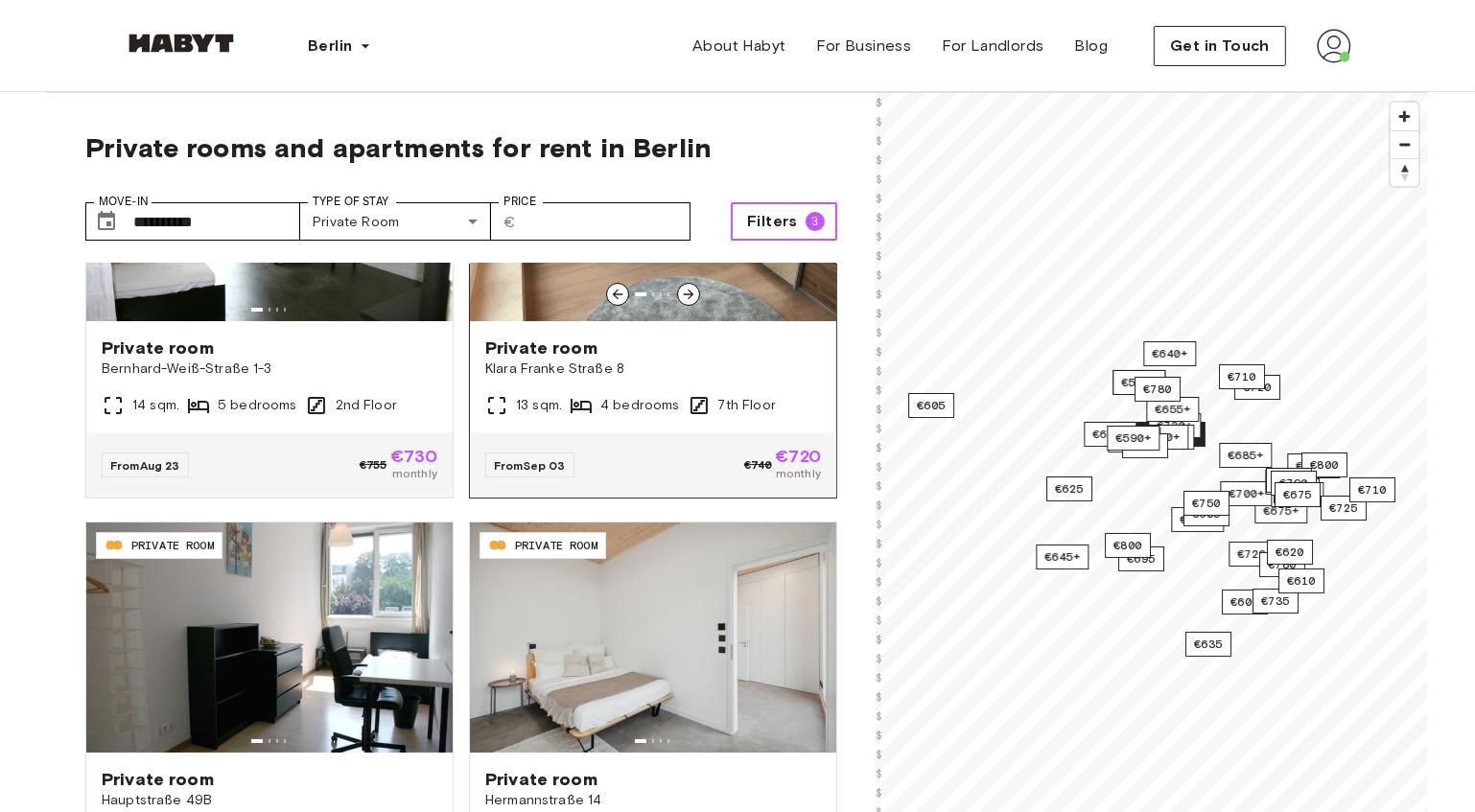 scroll, scrollTop: 0, scrollLeft: 0, axis: both 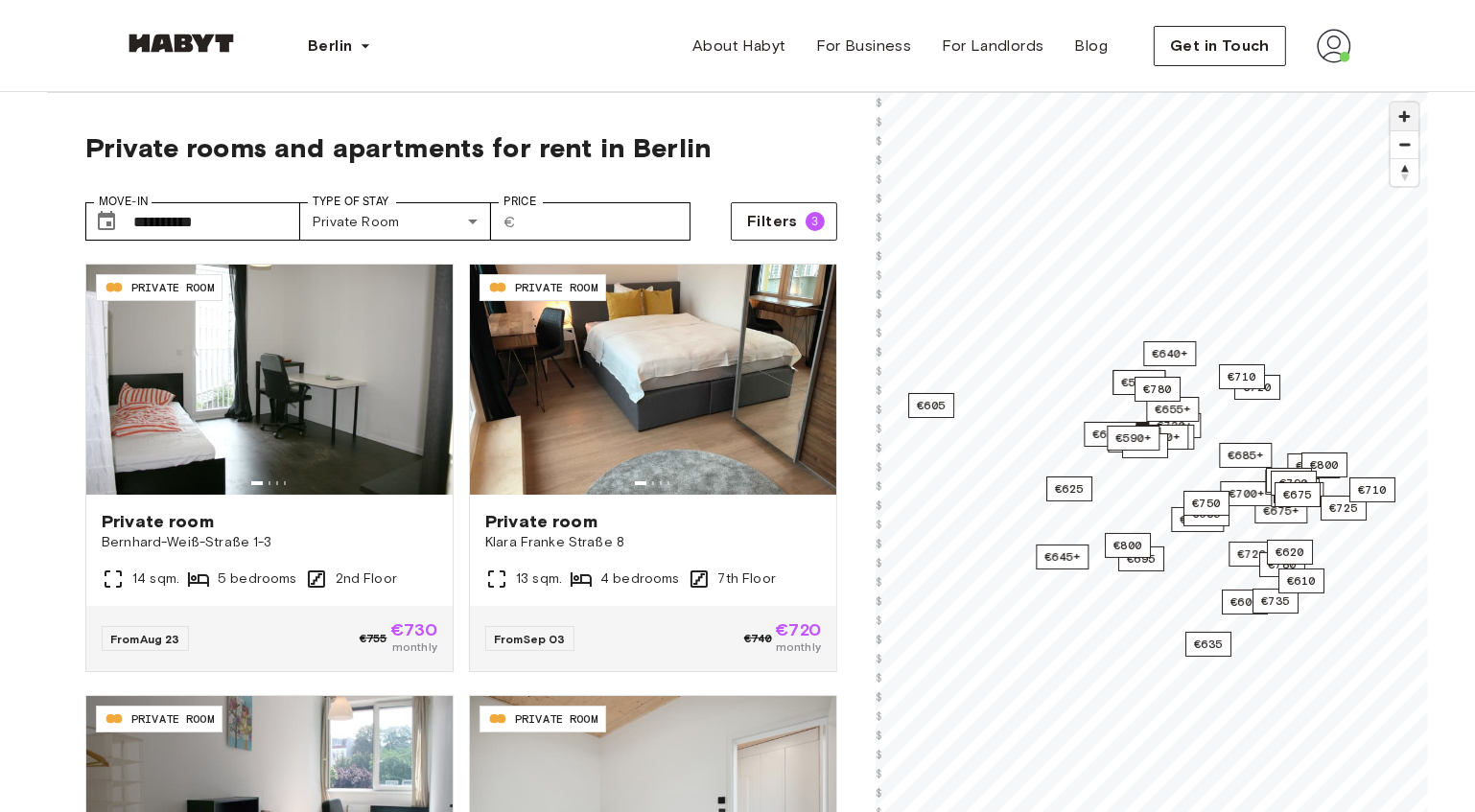 click at bounding box center [1404, 116] 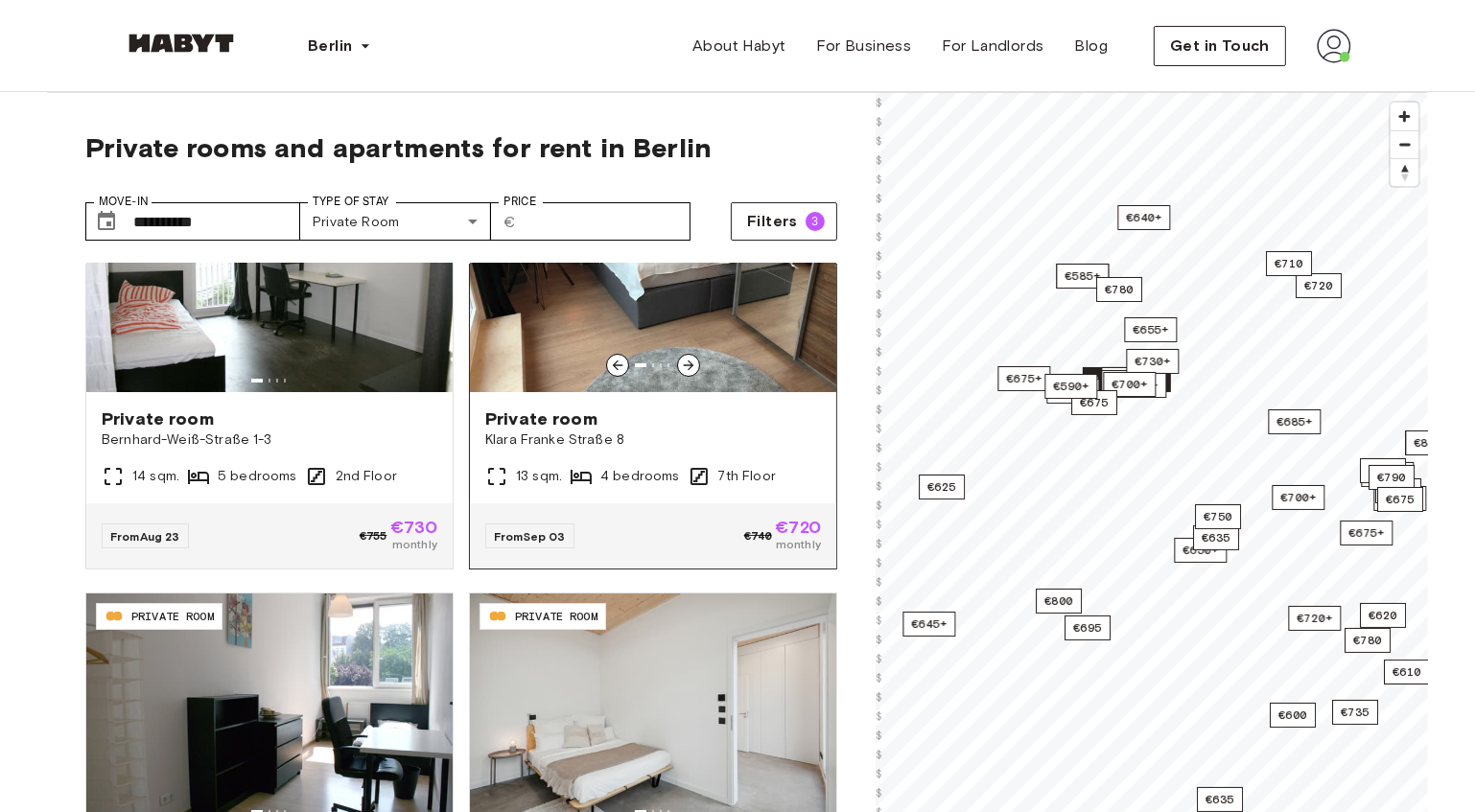 scroll, scrollTop: 0, scrollLeft: 0, axis: both 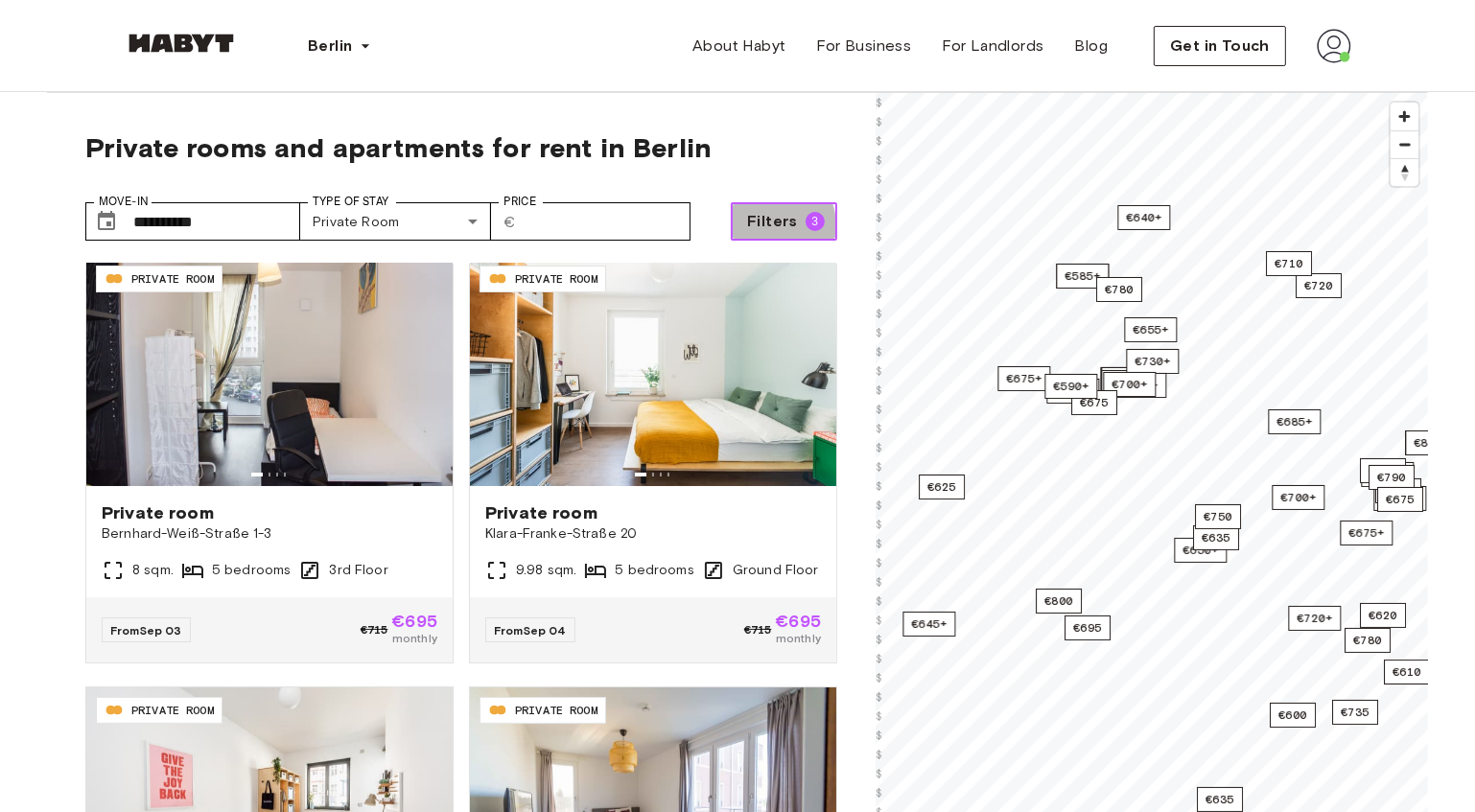 click on "Filters" at bounding box center (772, 221) 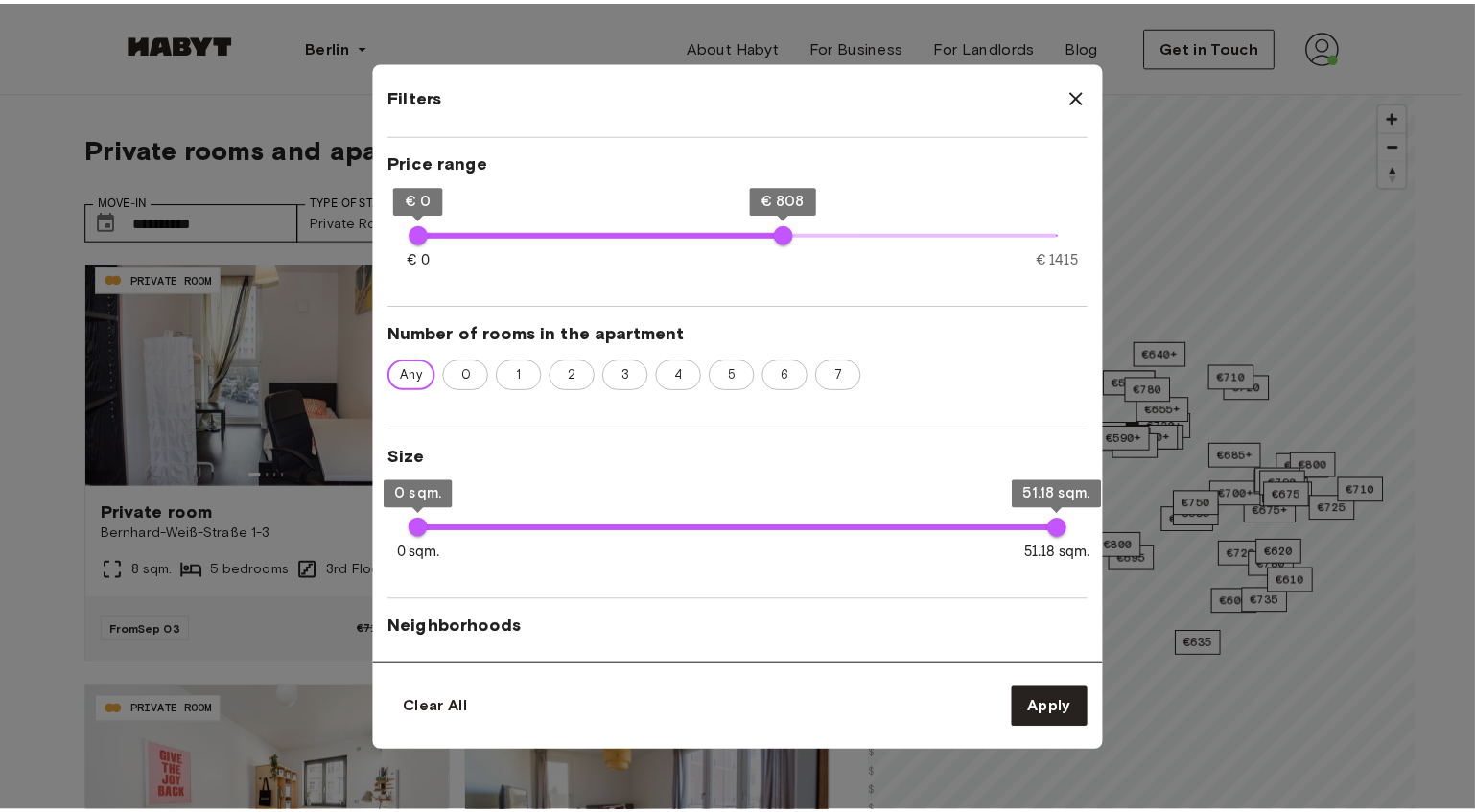scroll, scrollTop: 634, scrollLeft: 0, axis: vertical 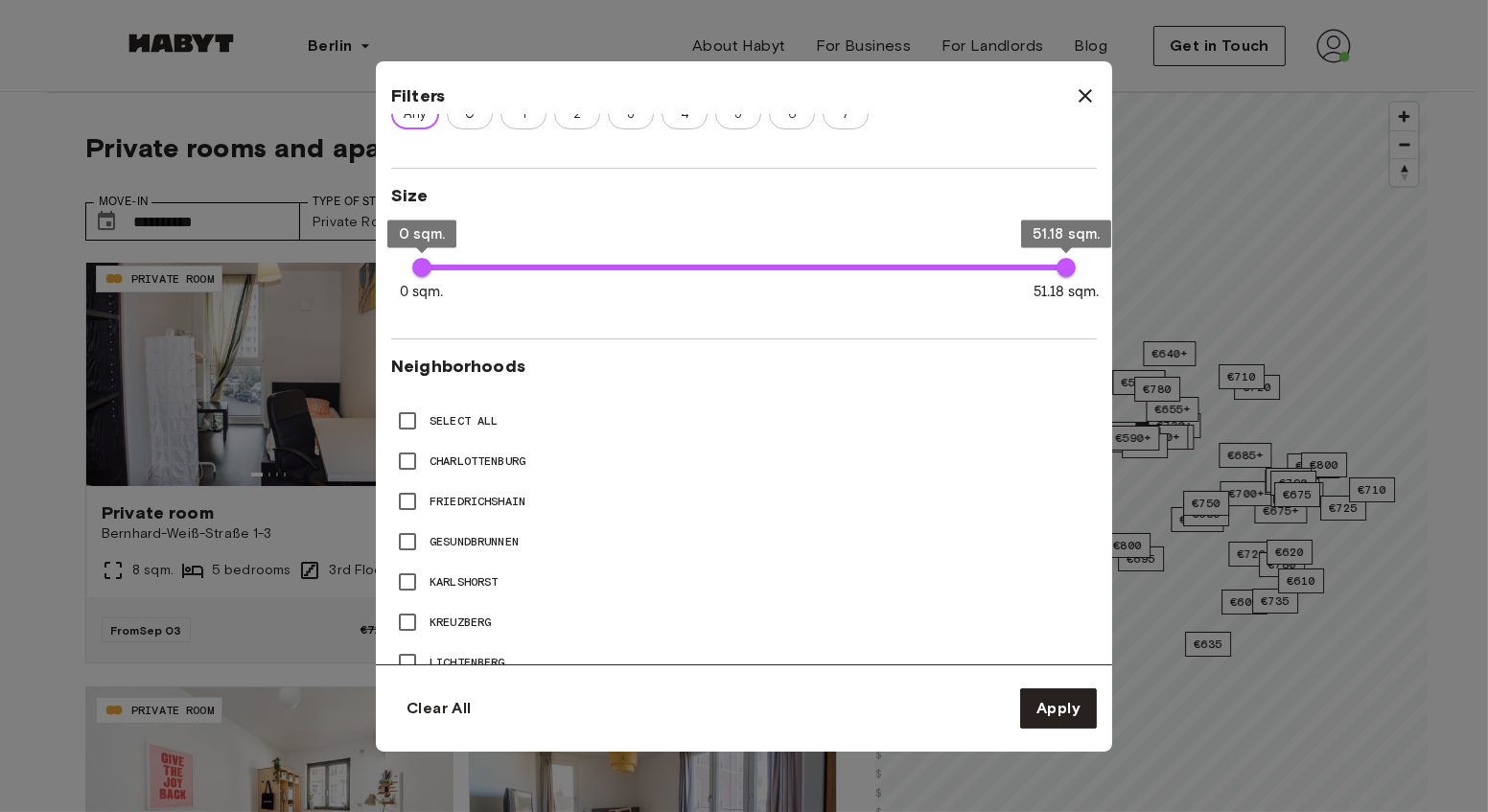 click 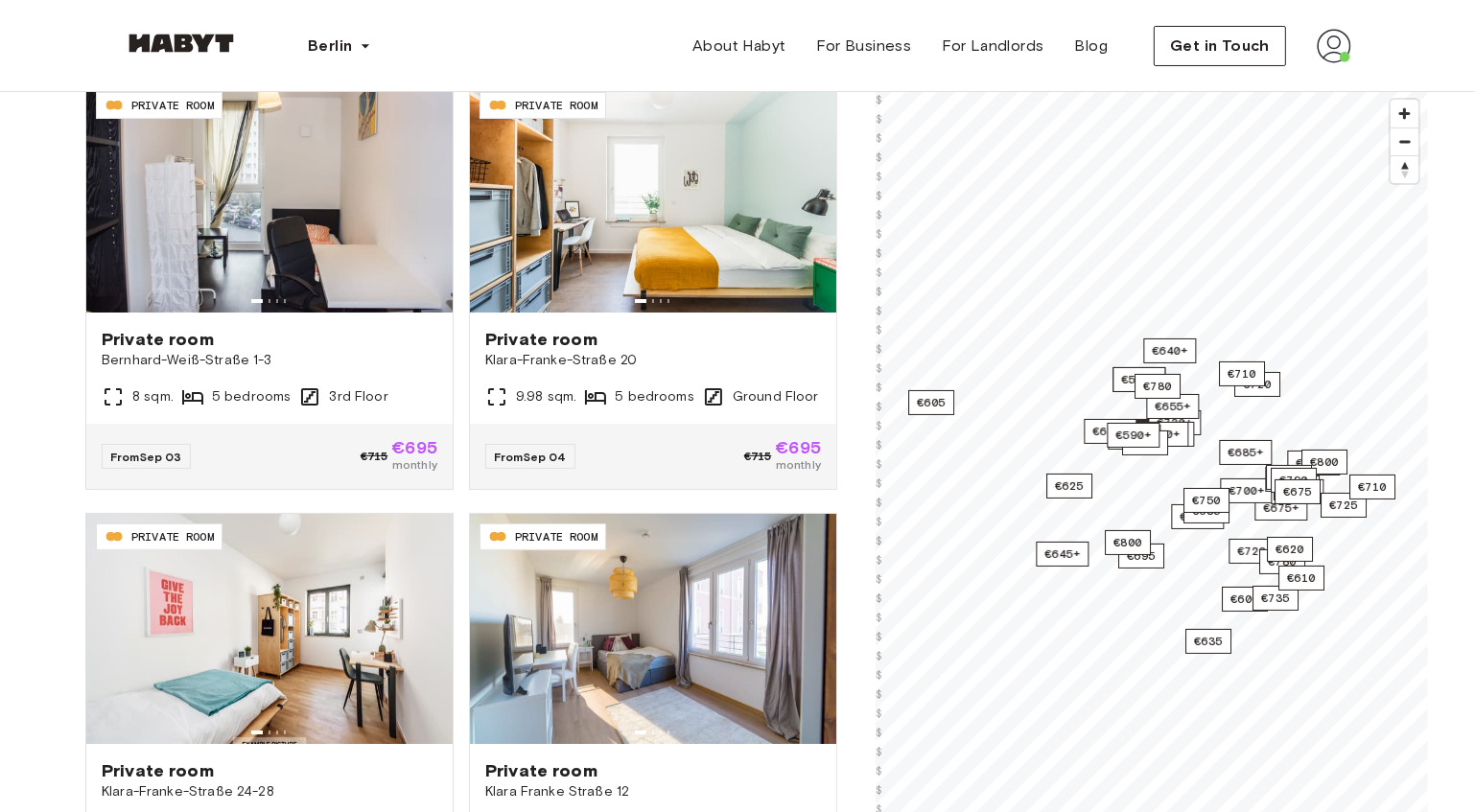 scroll, scrollTop: 0, scrollLeft: 0, axis: both 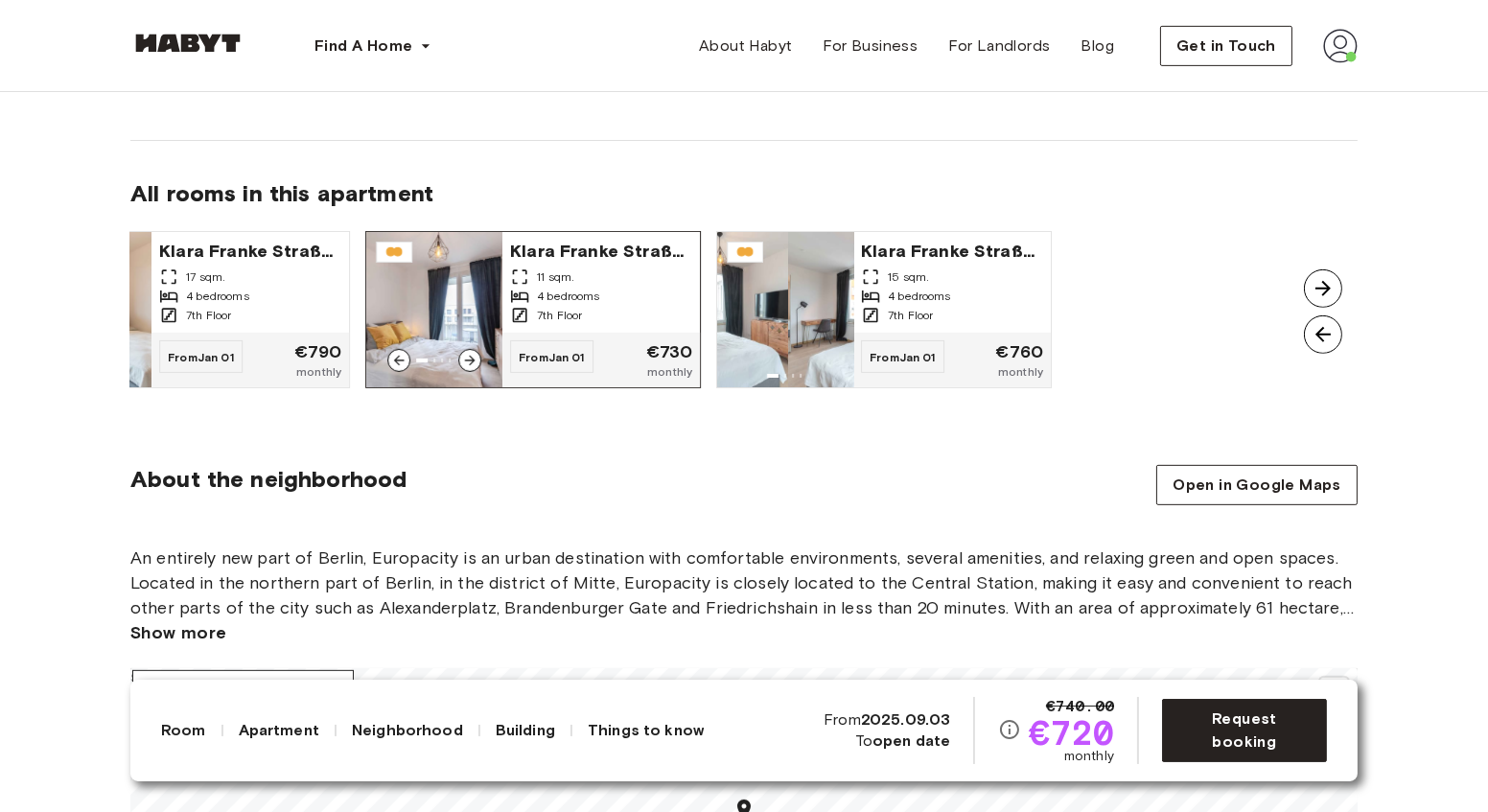 drag, startPoint x: 1197, startPoint y: 298, endPoint x: 578, endPoint y: 319, distance: 619.3561 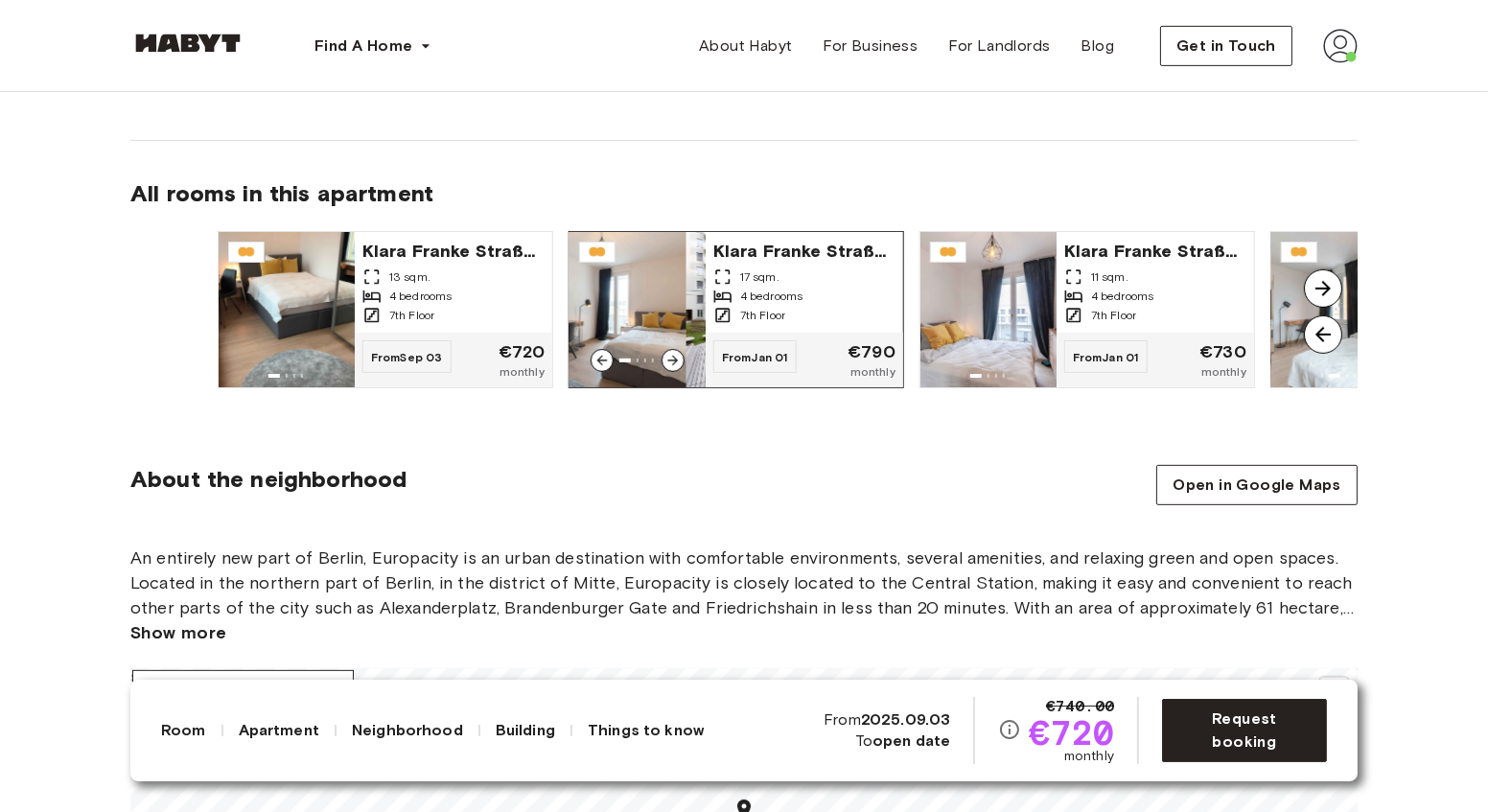 drag, startPoint x: 368, startPoint y: 284, endPoint x: 643, endPoint y: 295, distance: 275.21991 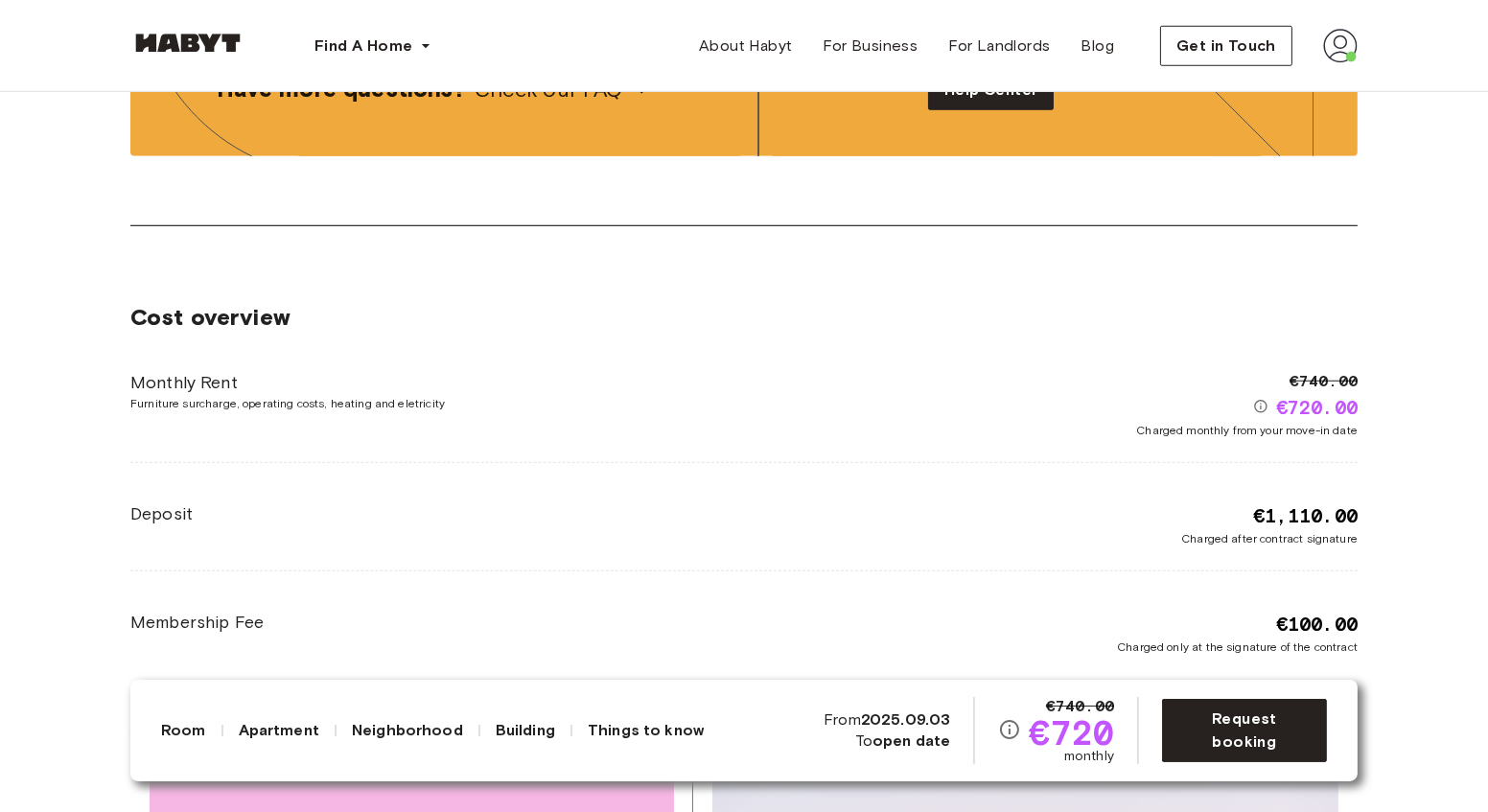 scroll, scrollTop: 2789, scrollLeft: 0, axis: vertical 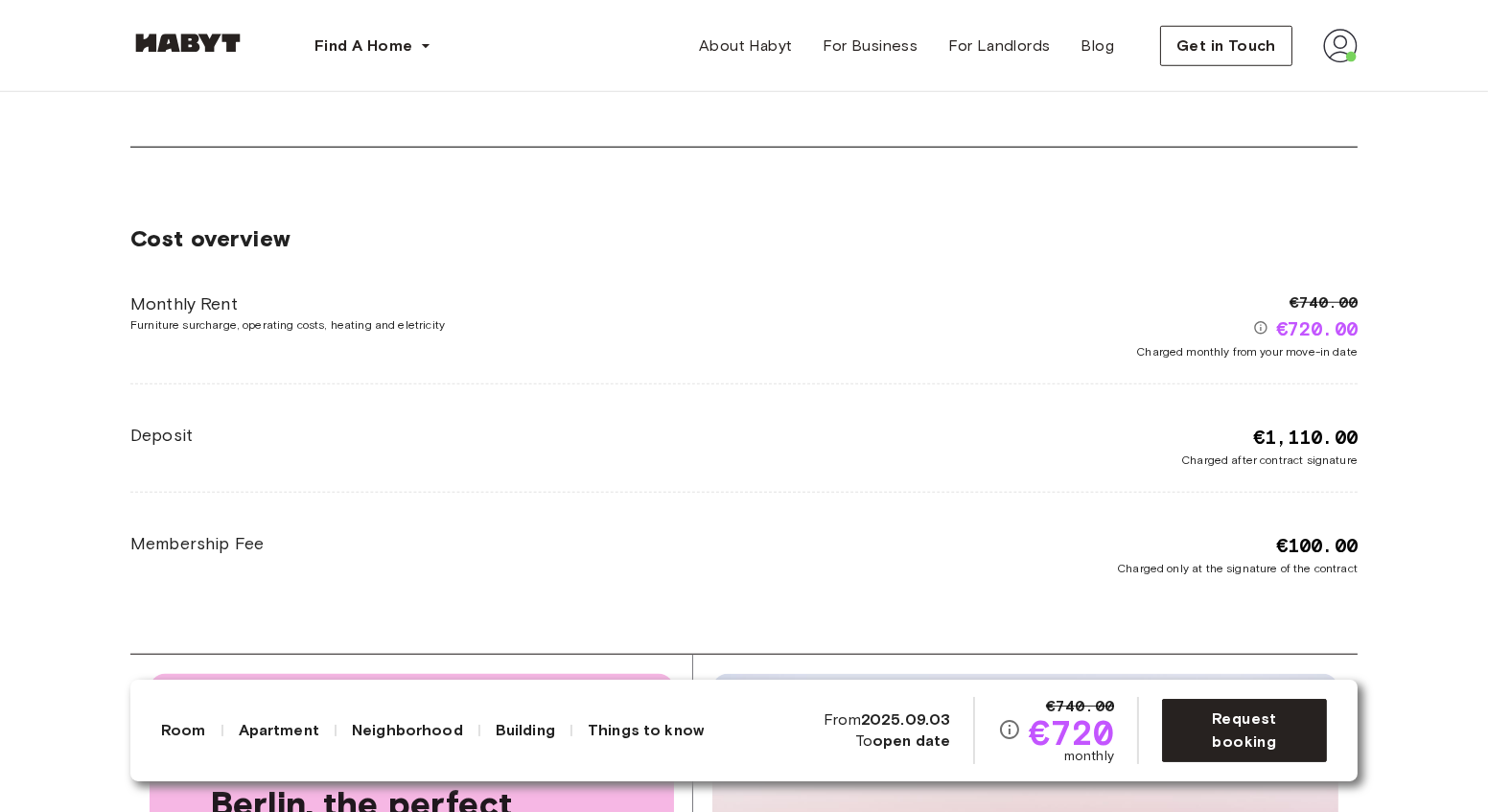 click on "Things to know" at bounding box center (645, 731) 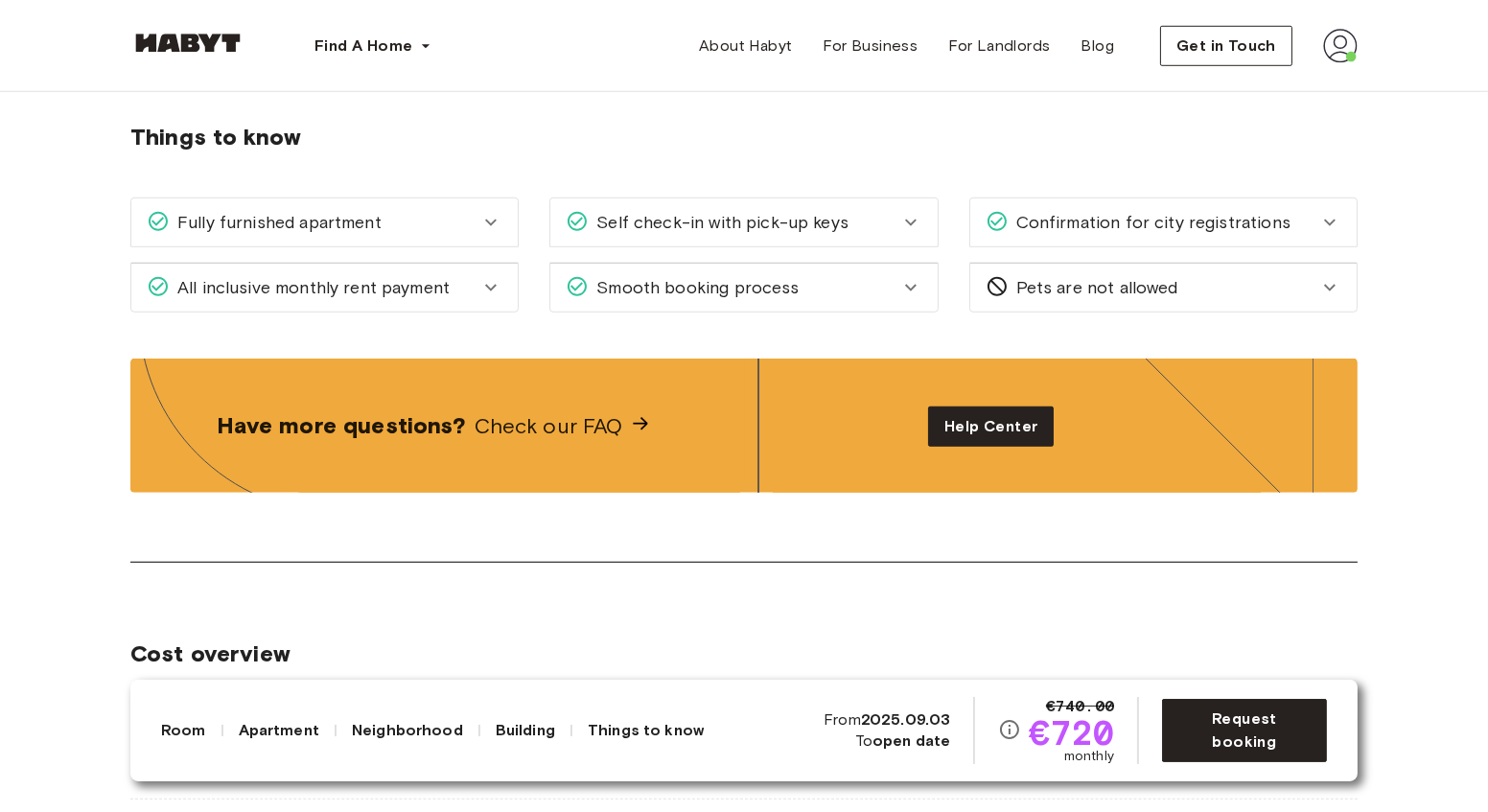 scroll, scrollTop: 2669, scrollLeft: 0, axis: vertical 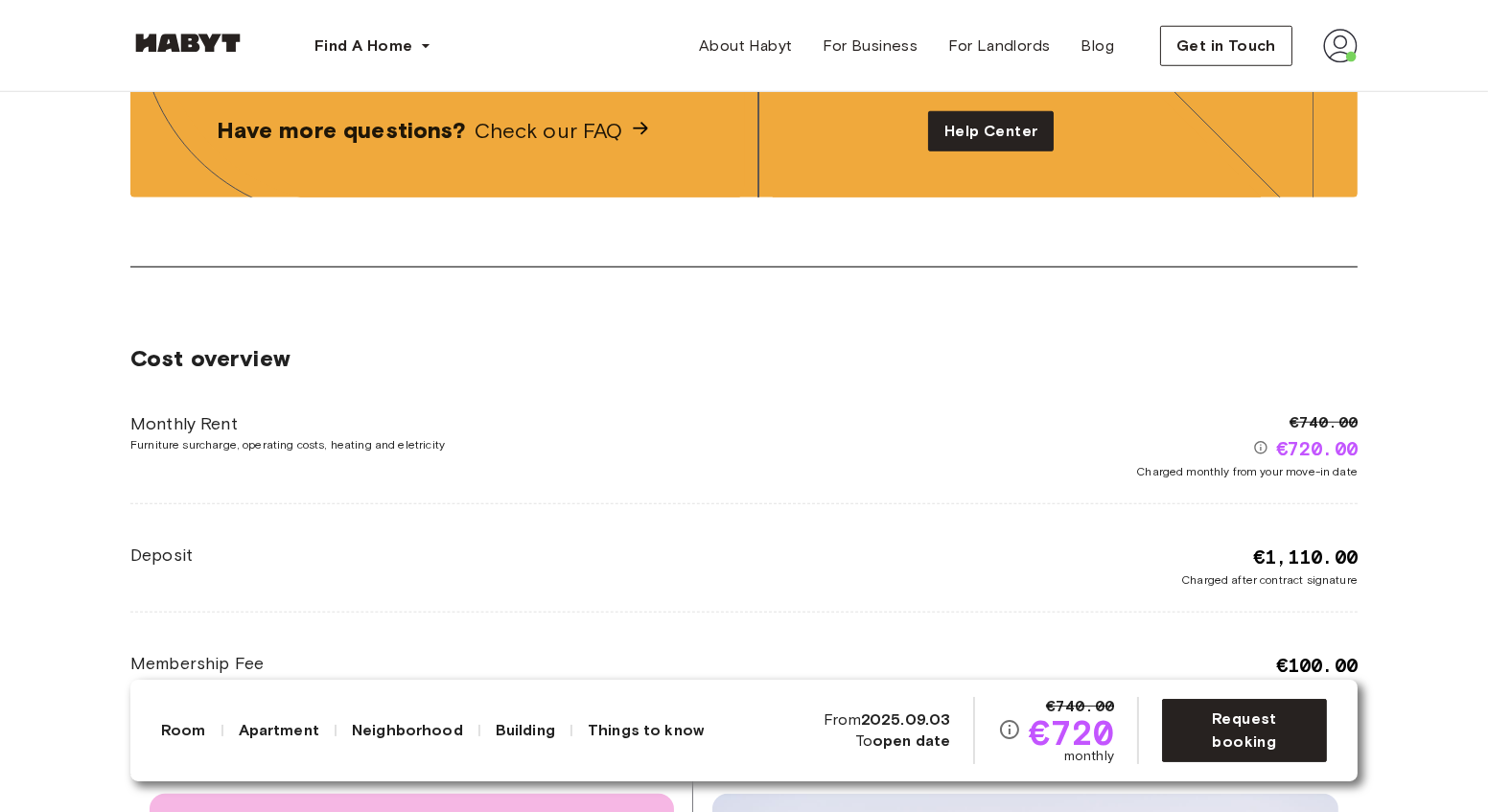 click on "Room" at bounding box center (183, 731) 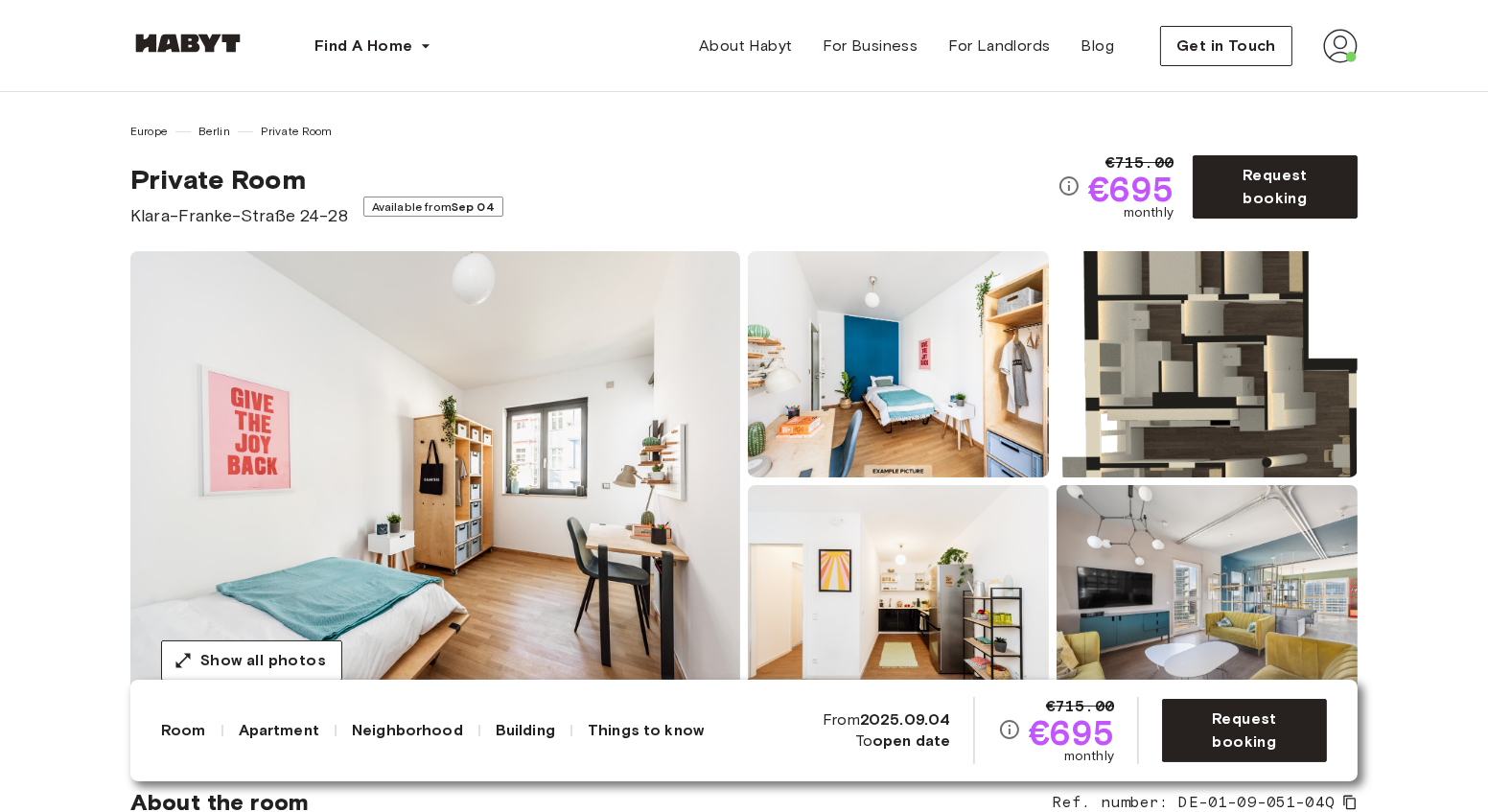 scroll, scrollTop: 0, scrollLeft: 0, axis: both 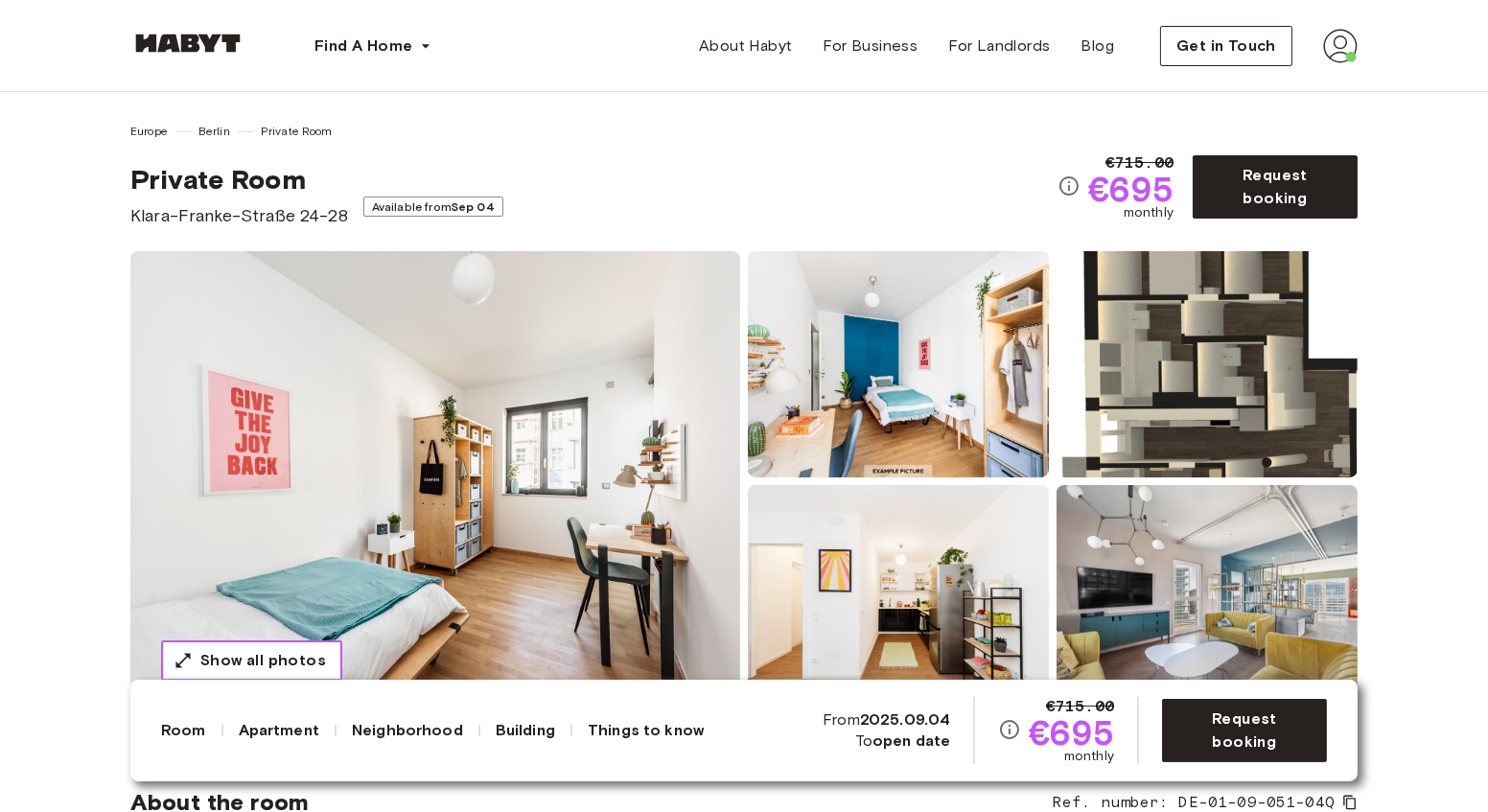 click on "Show all photos" at bounding box center (263, 661) 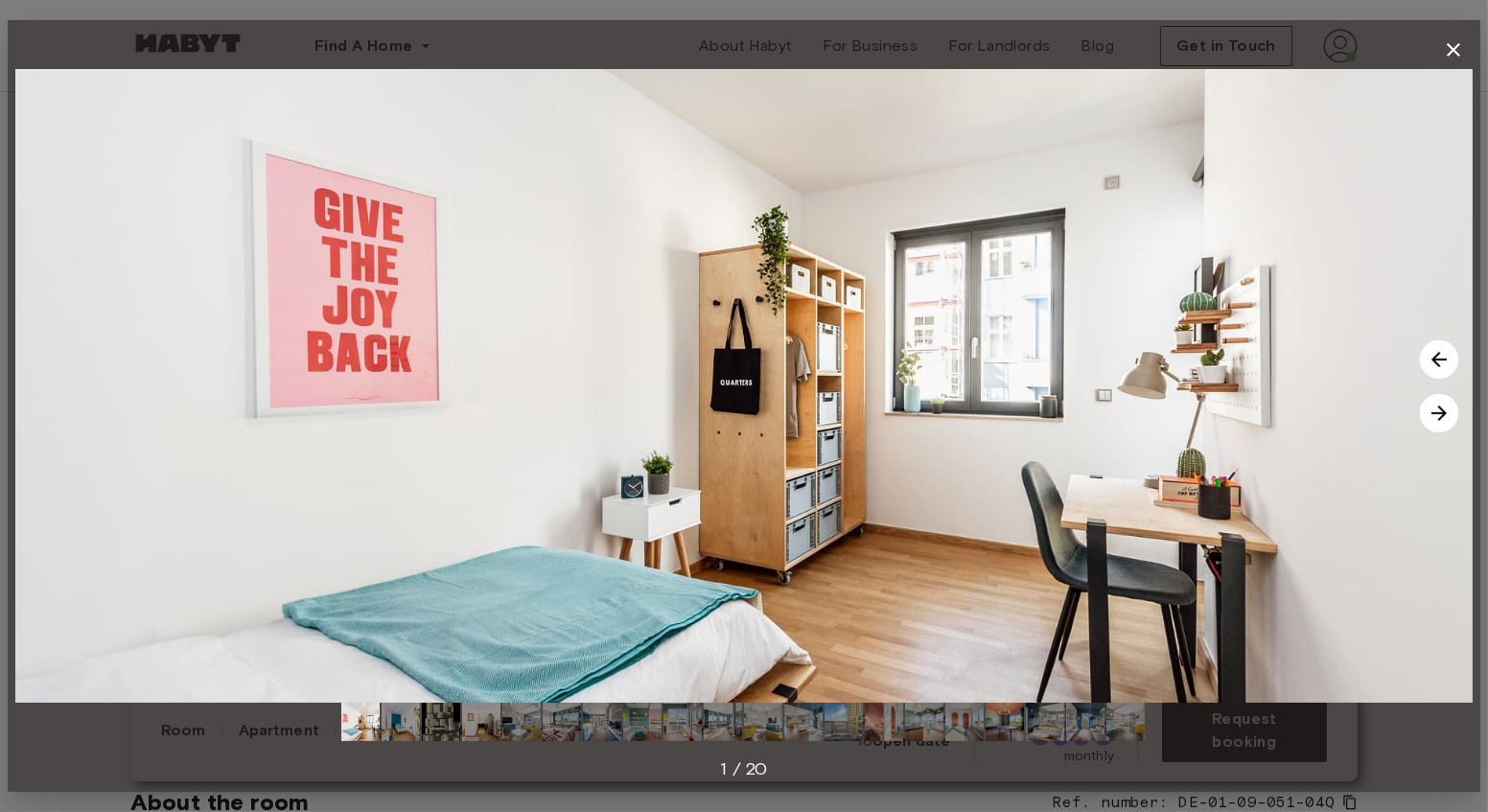 click at bounding box center [441, 722] 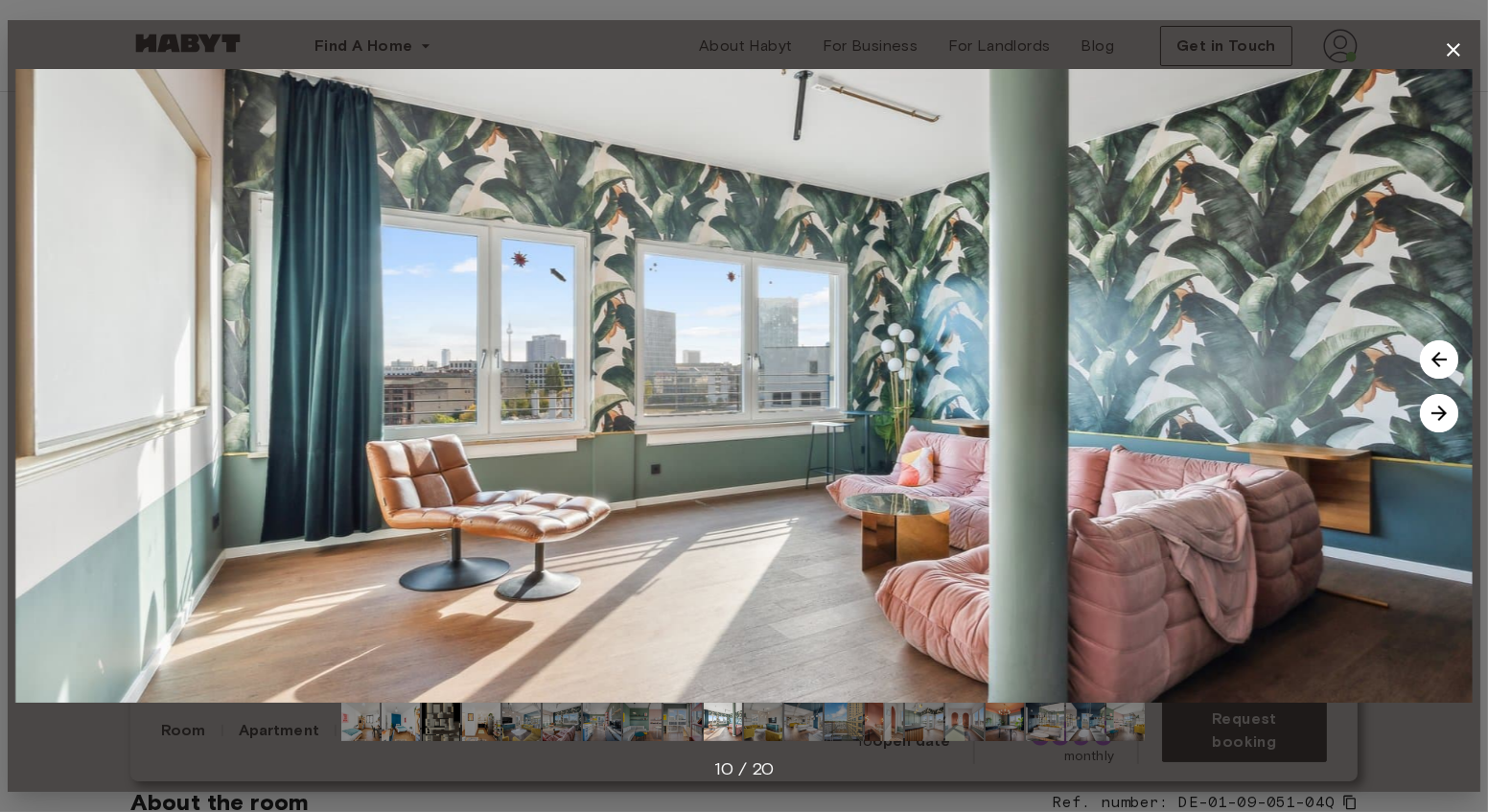 click 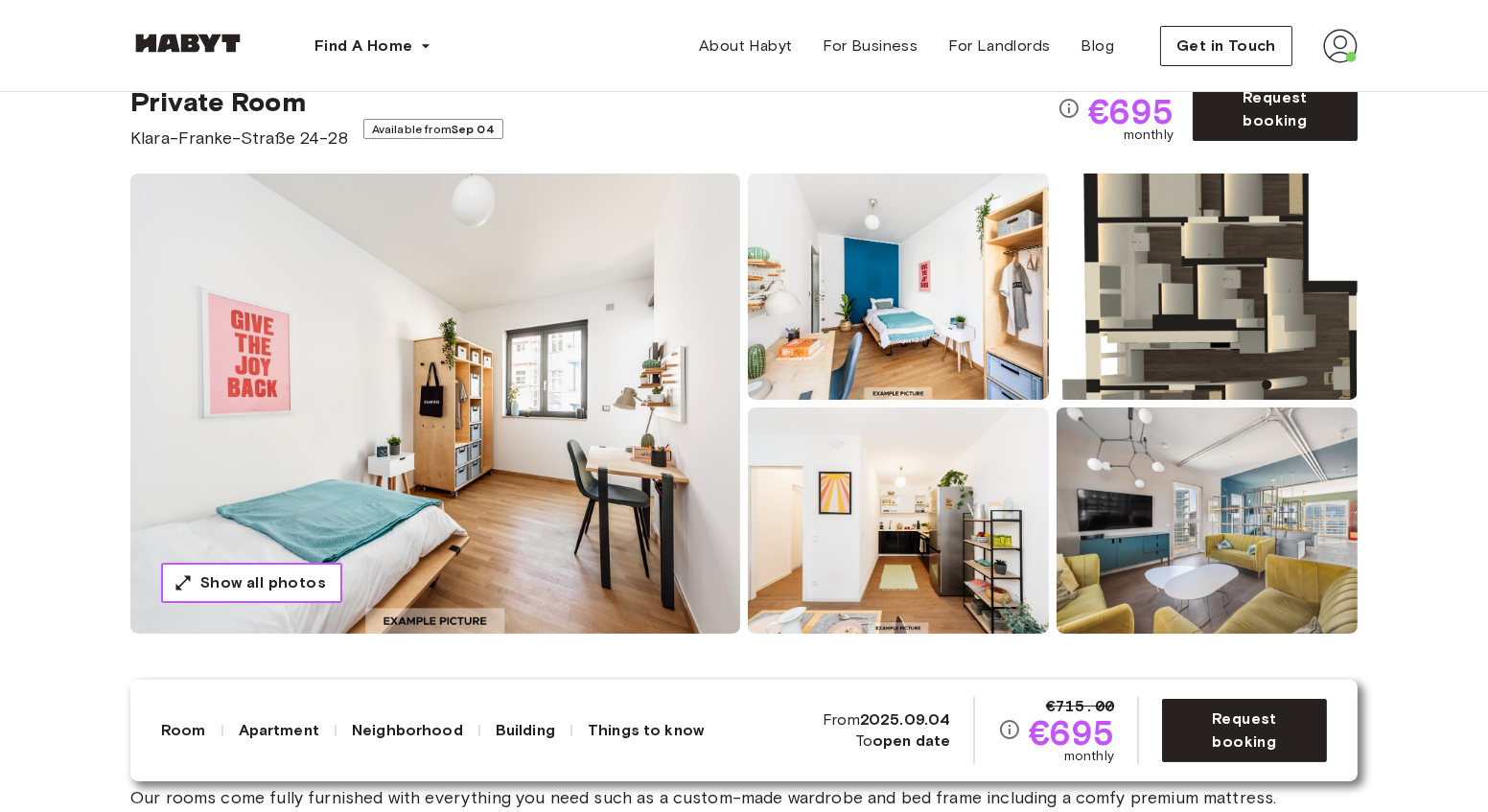scroll, scrollTop: 0, scrollLeft: 0, axis: both 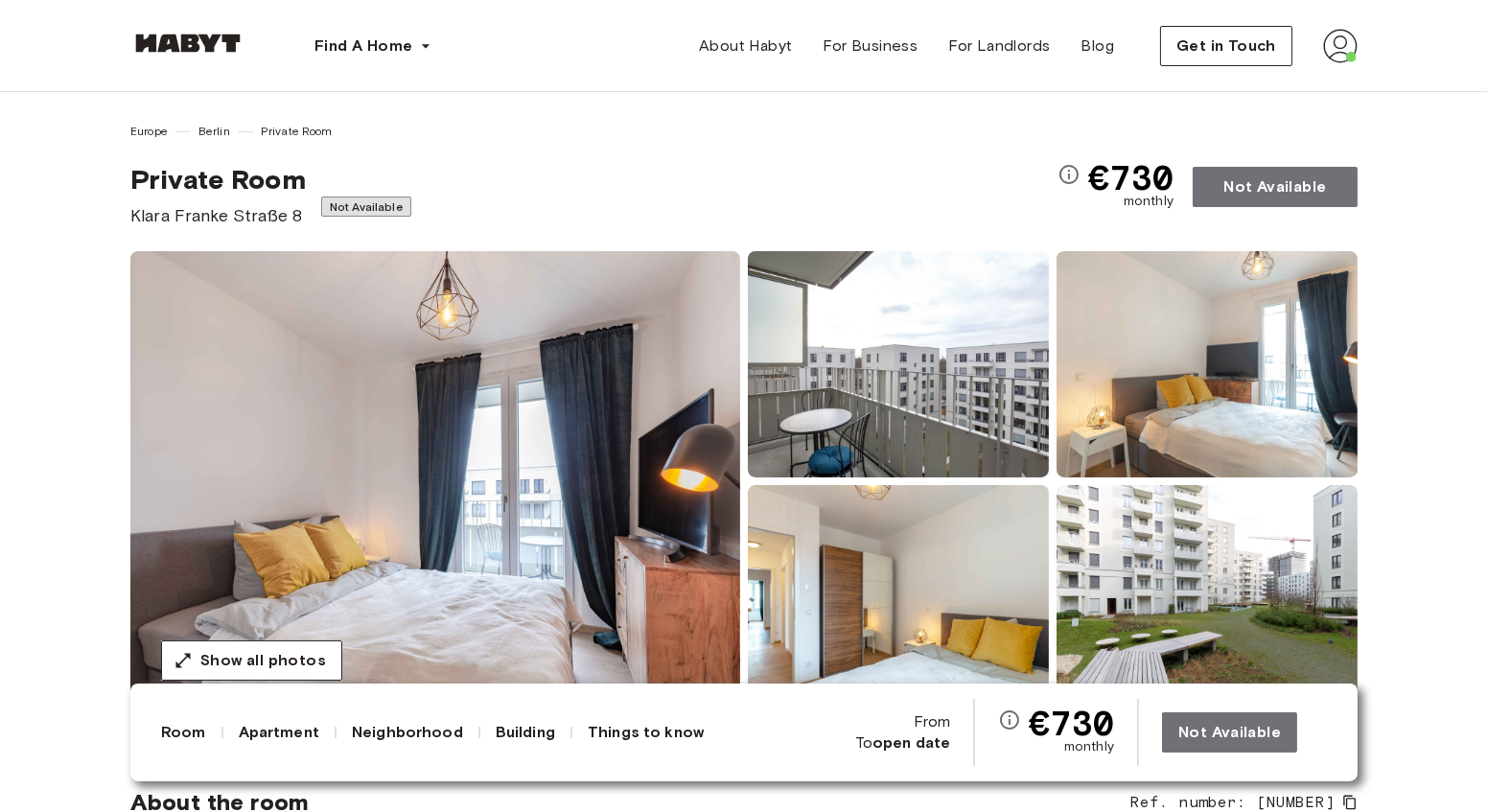click at bounding box center [435, 481] 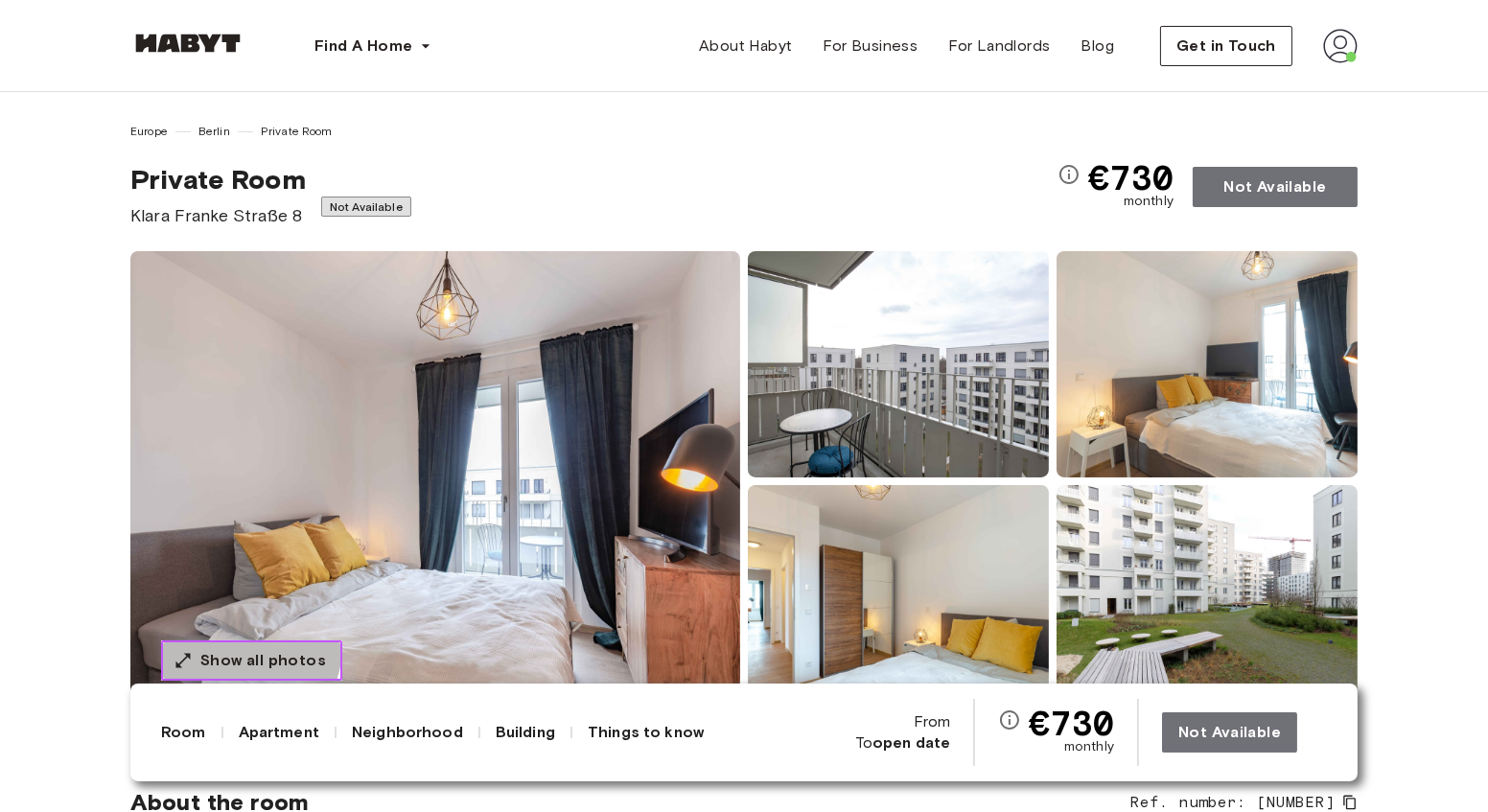 click on "Show all photos" at bounding box center (251, 661) 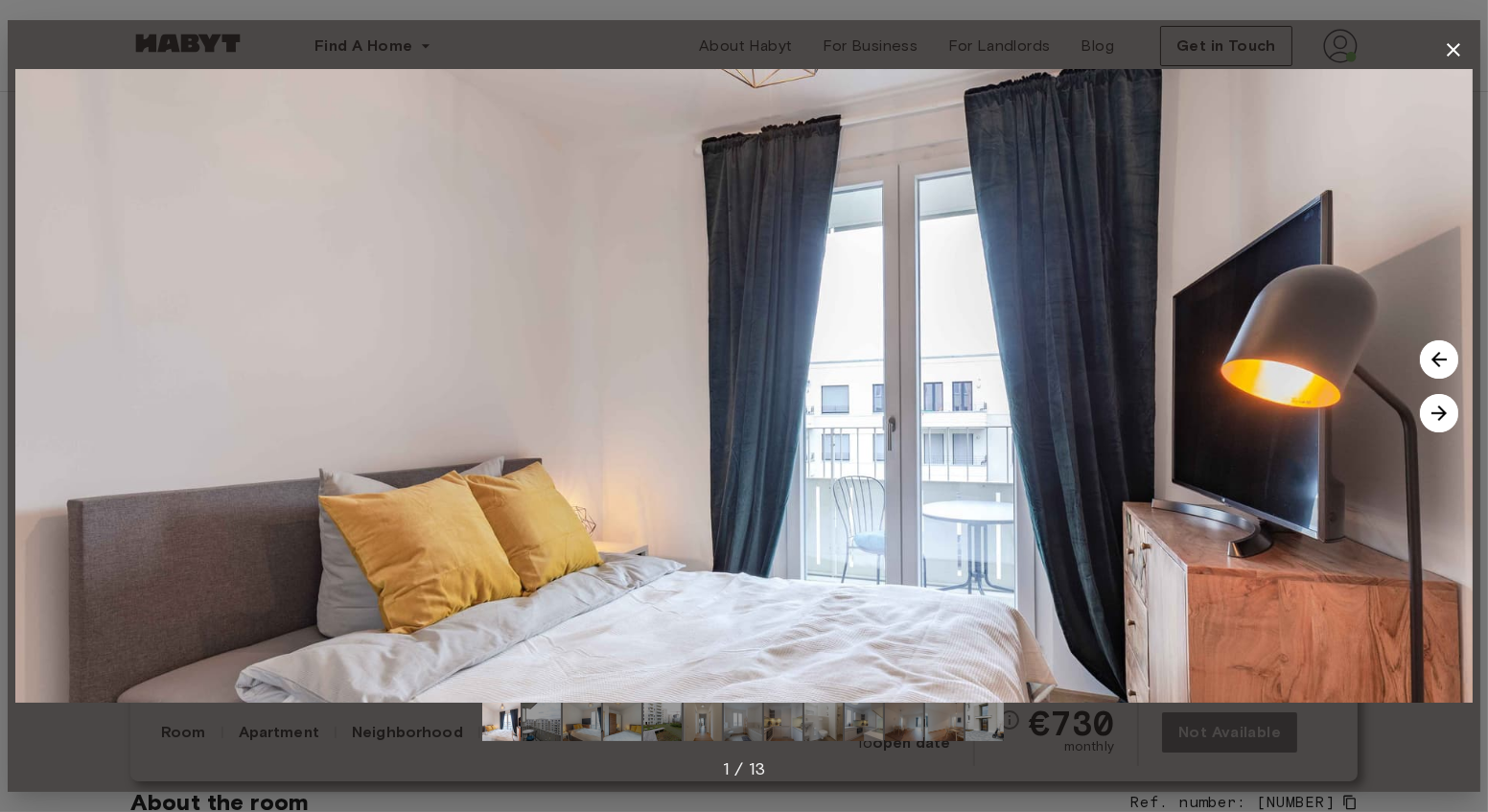 click at bounding box center [743, 722] 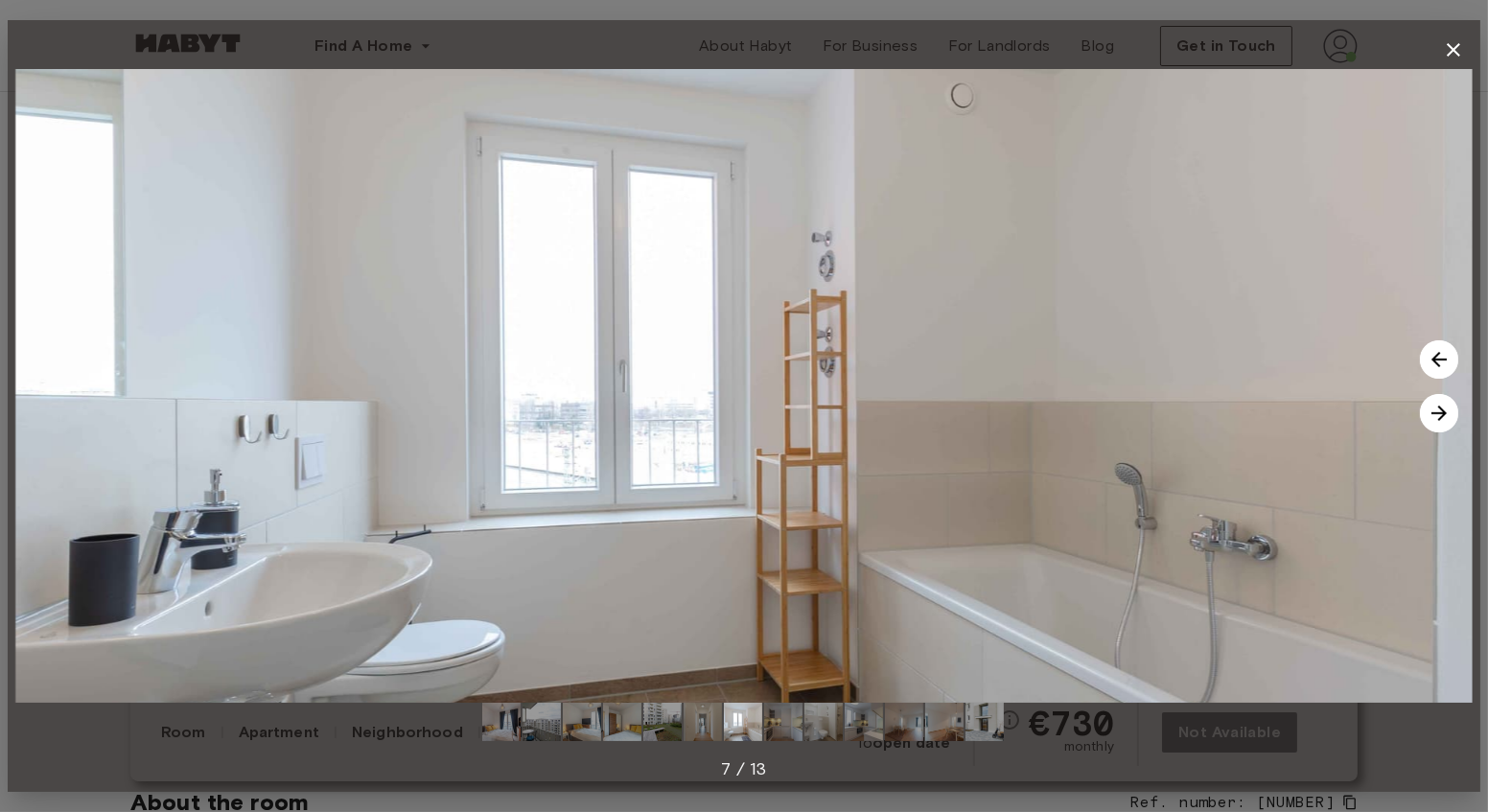 click at bounding box center (783, 722) 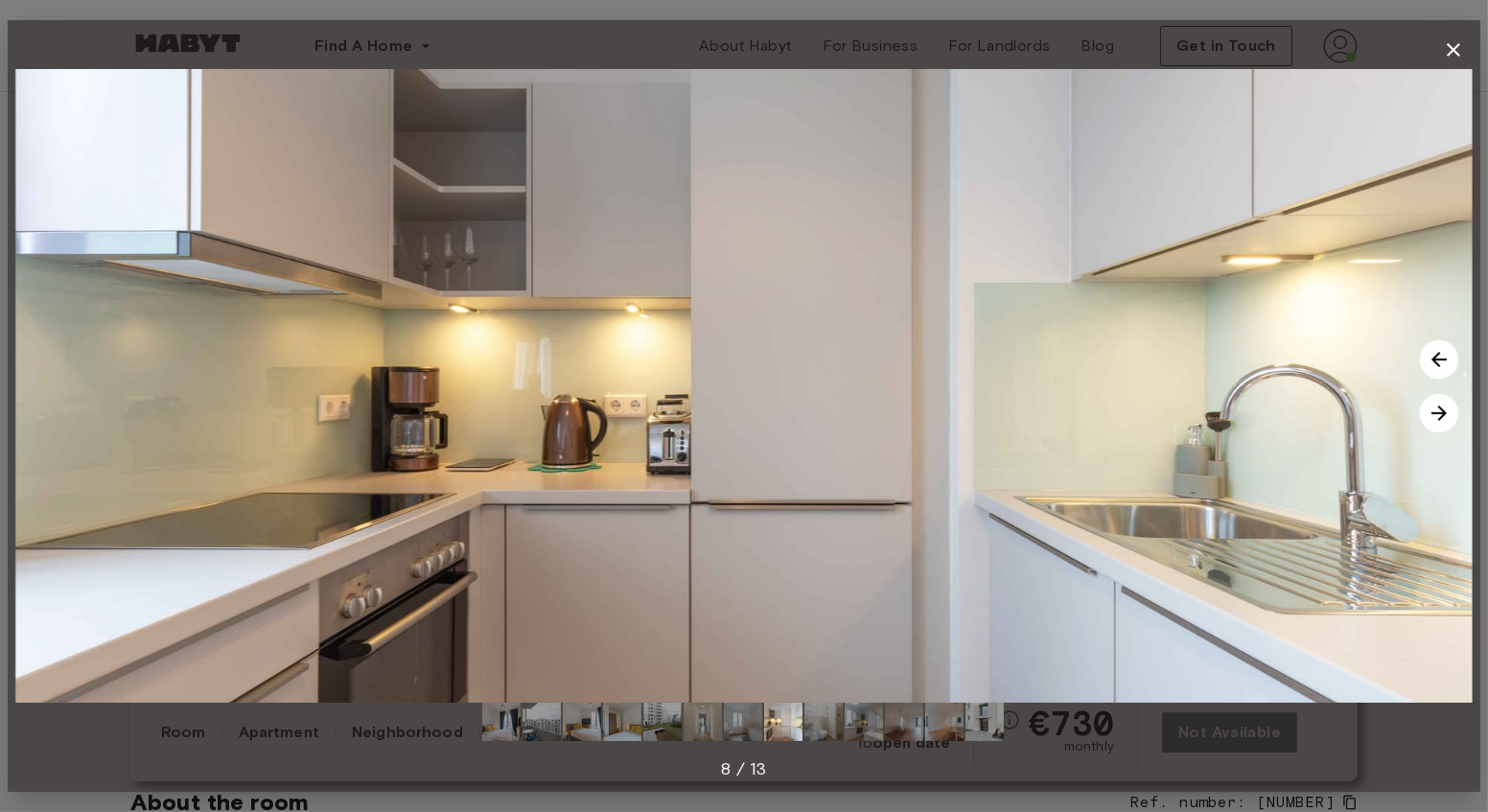 click at bounding box center [824, 722] 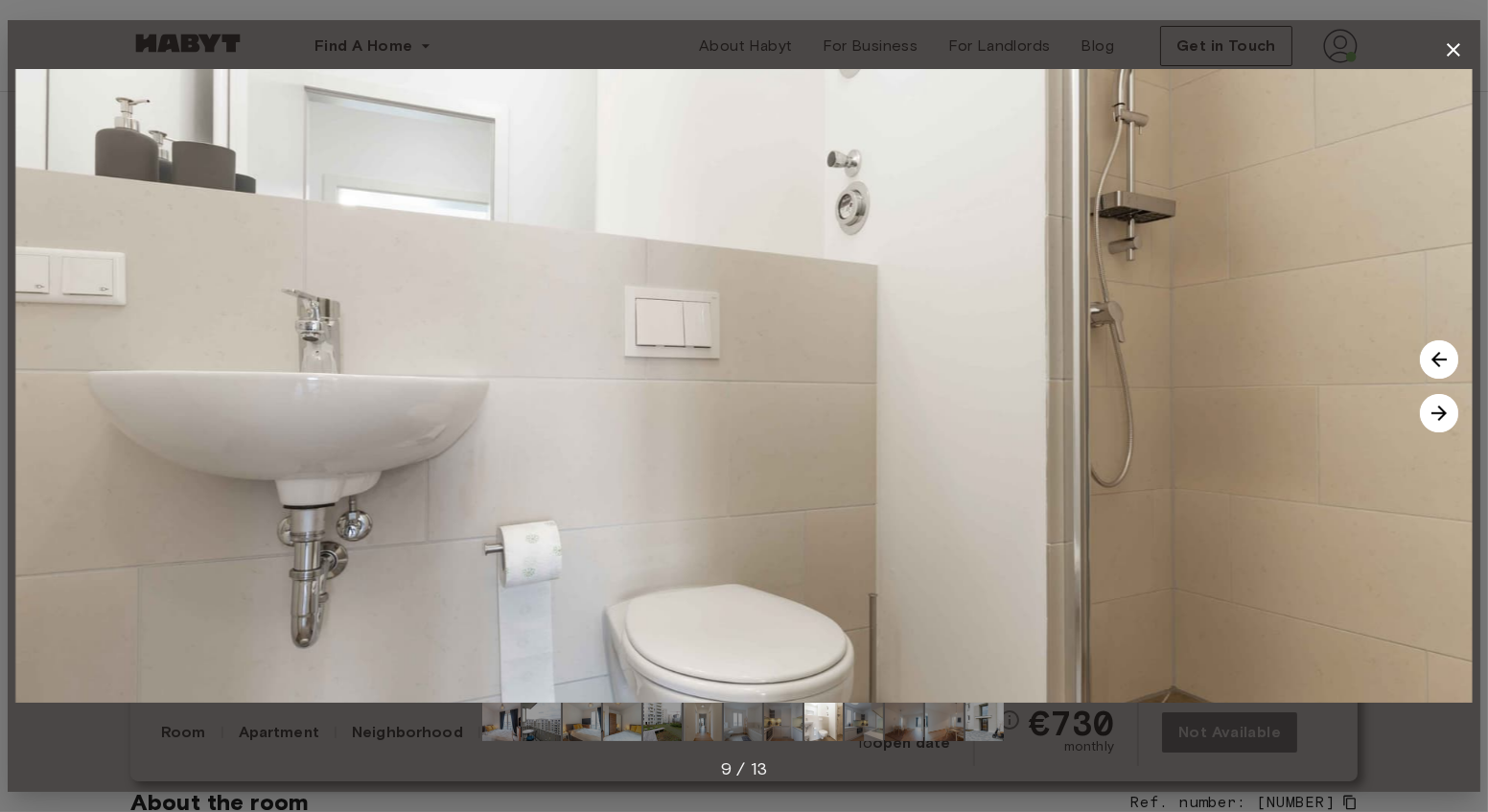 click at bounding box center [864, 722] 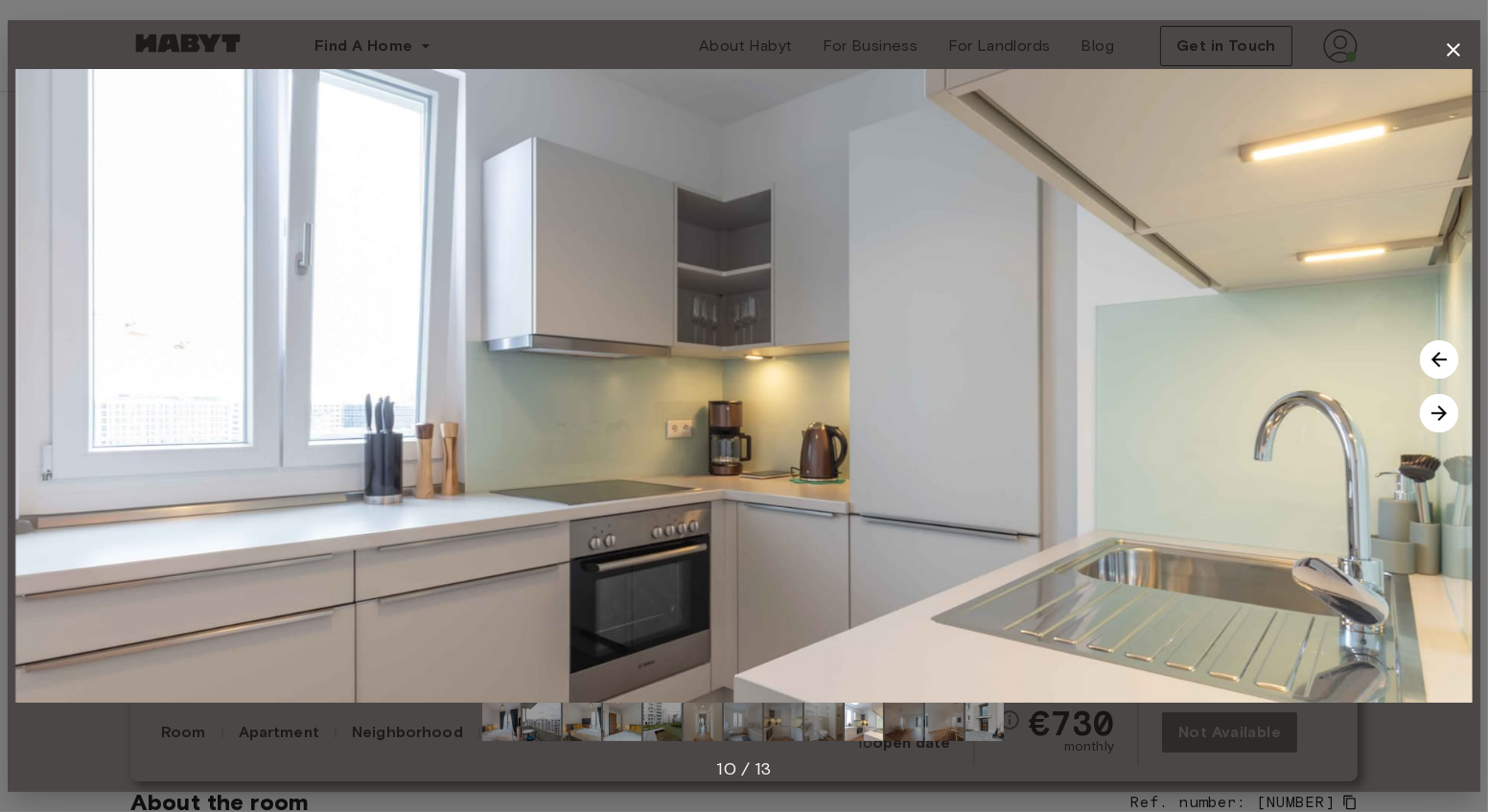 click at bounding box center (904, 722) 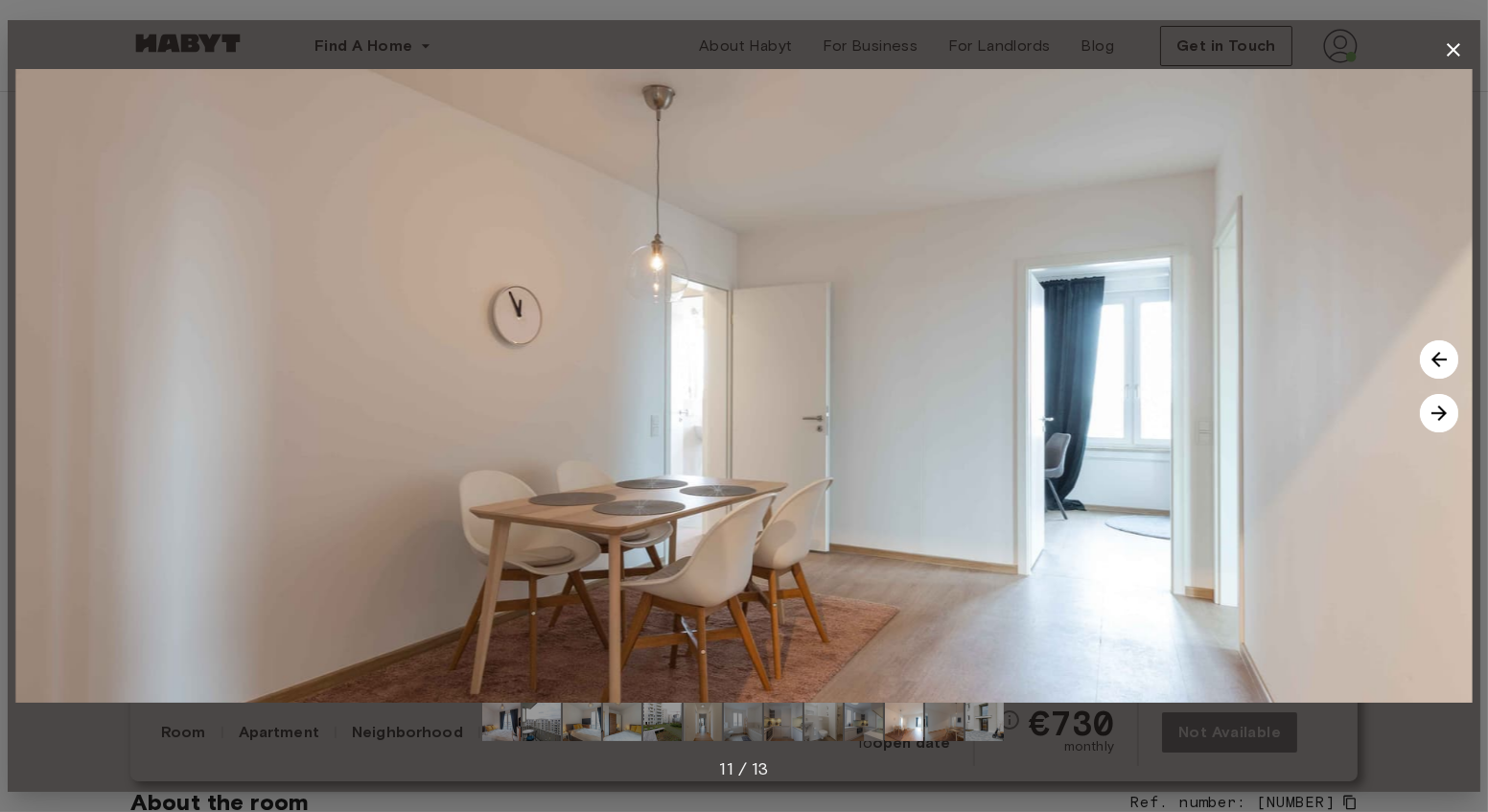 click at bounding box center [944, 722] 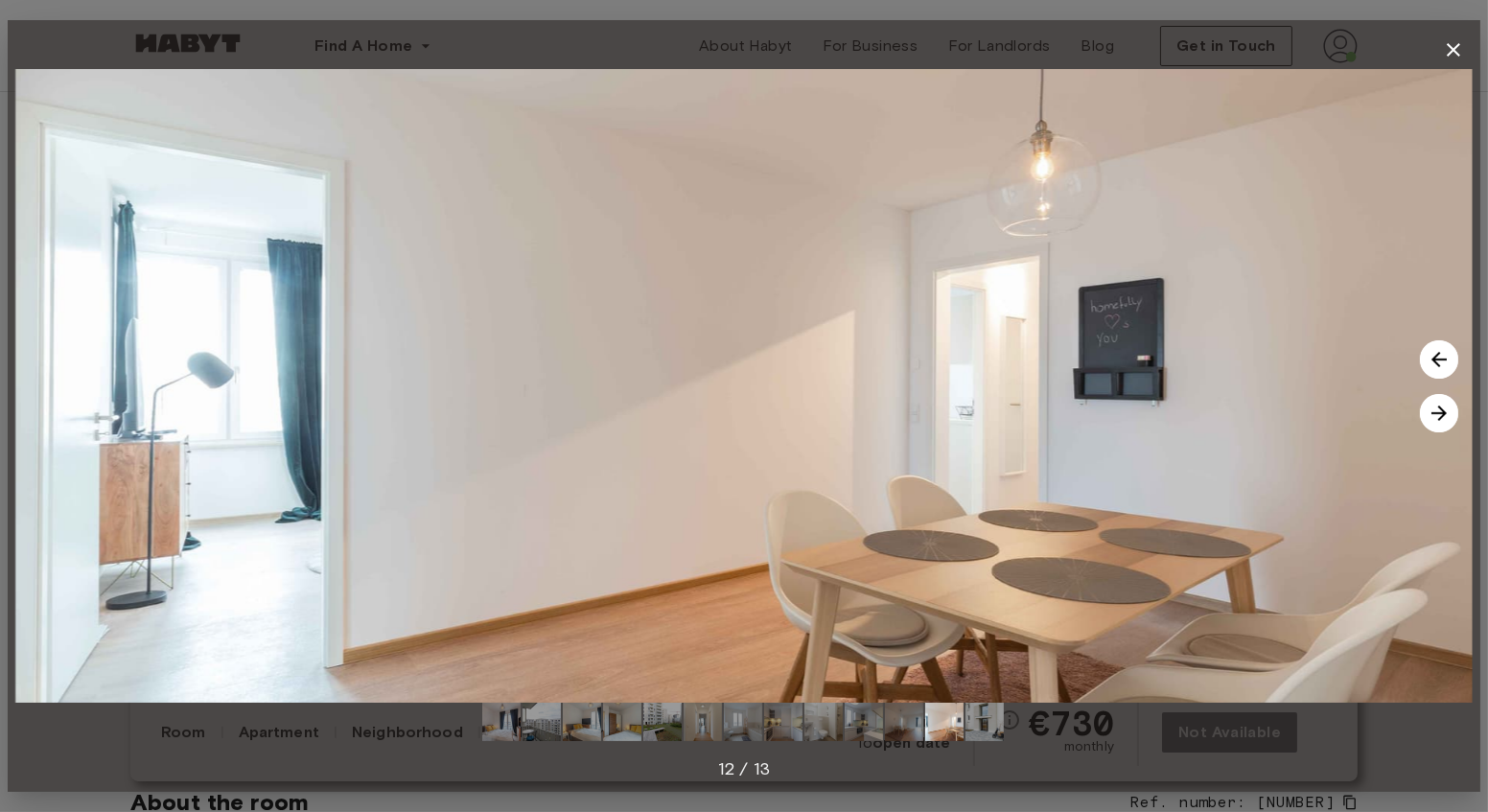 click at bounding box center (985, 722) 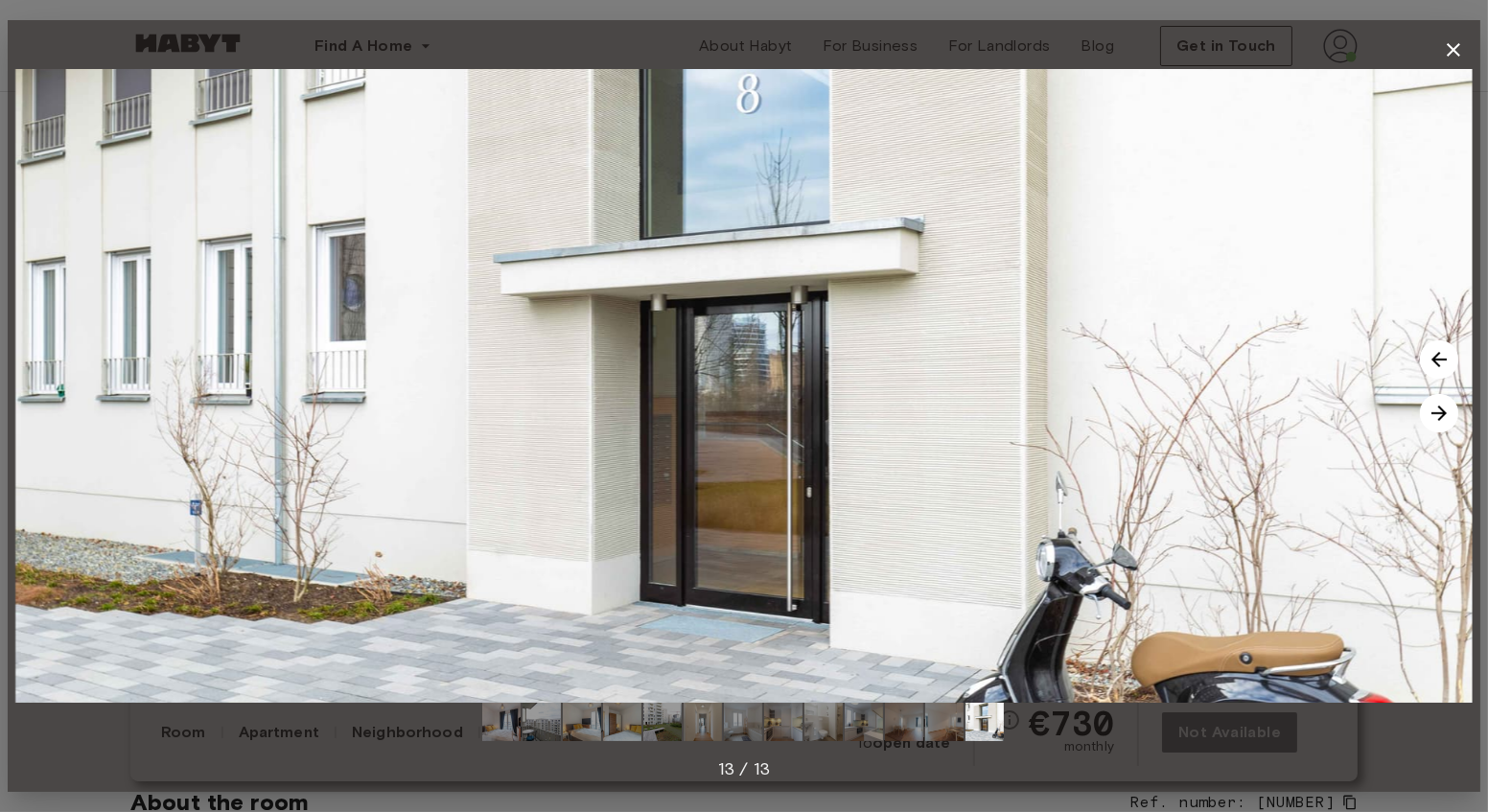 click 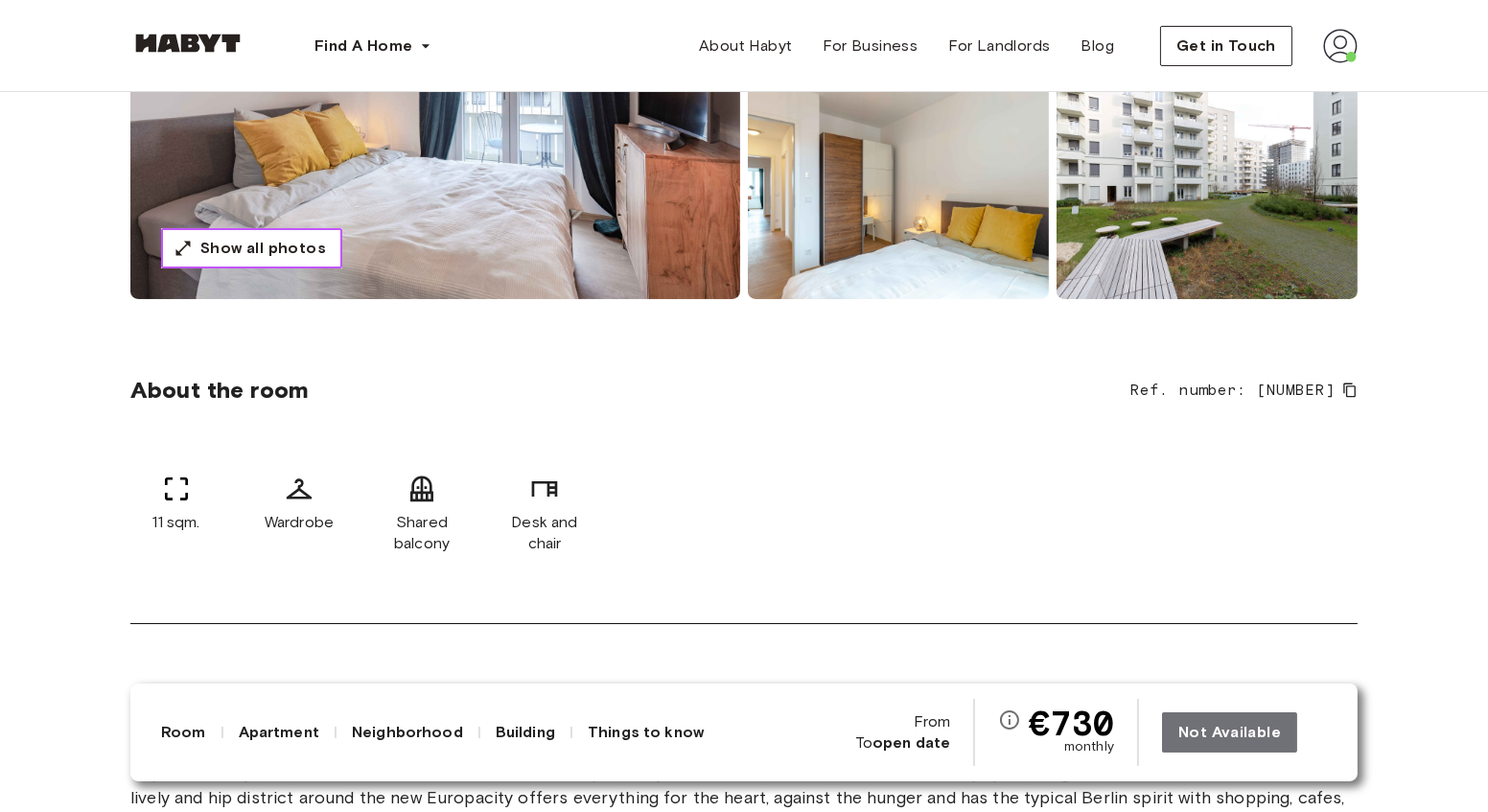 scroll, scrollTop: 435, scrollLeft: 0, axis: vertical 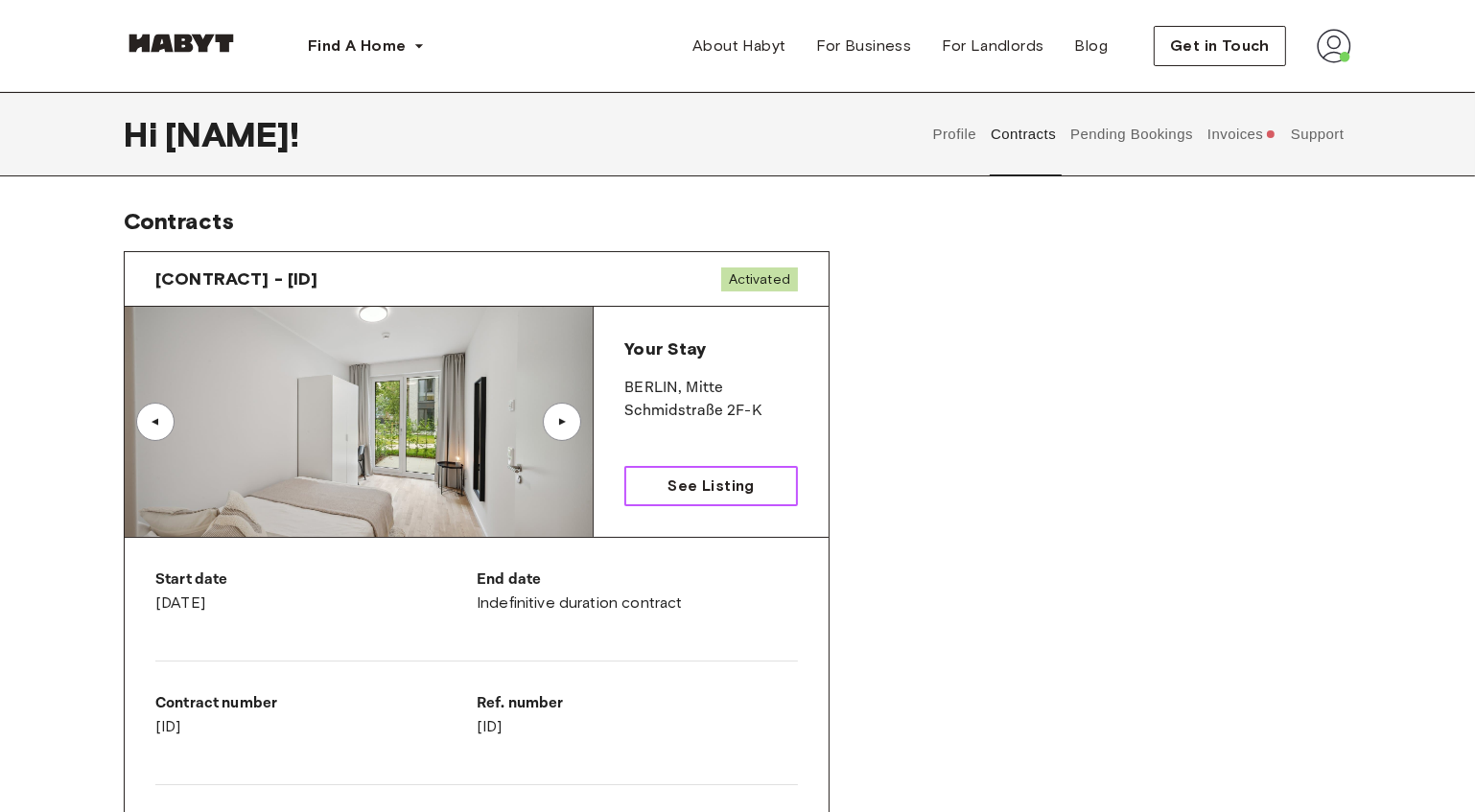 click on "See Listing" at bounding box center (711, 486) 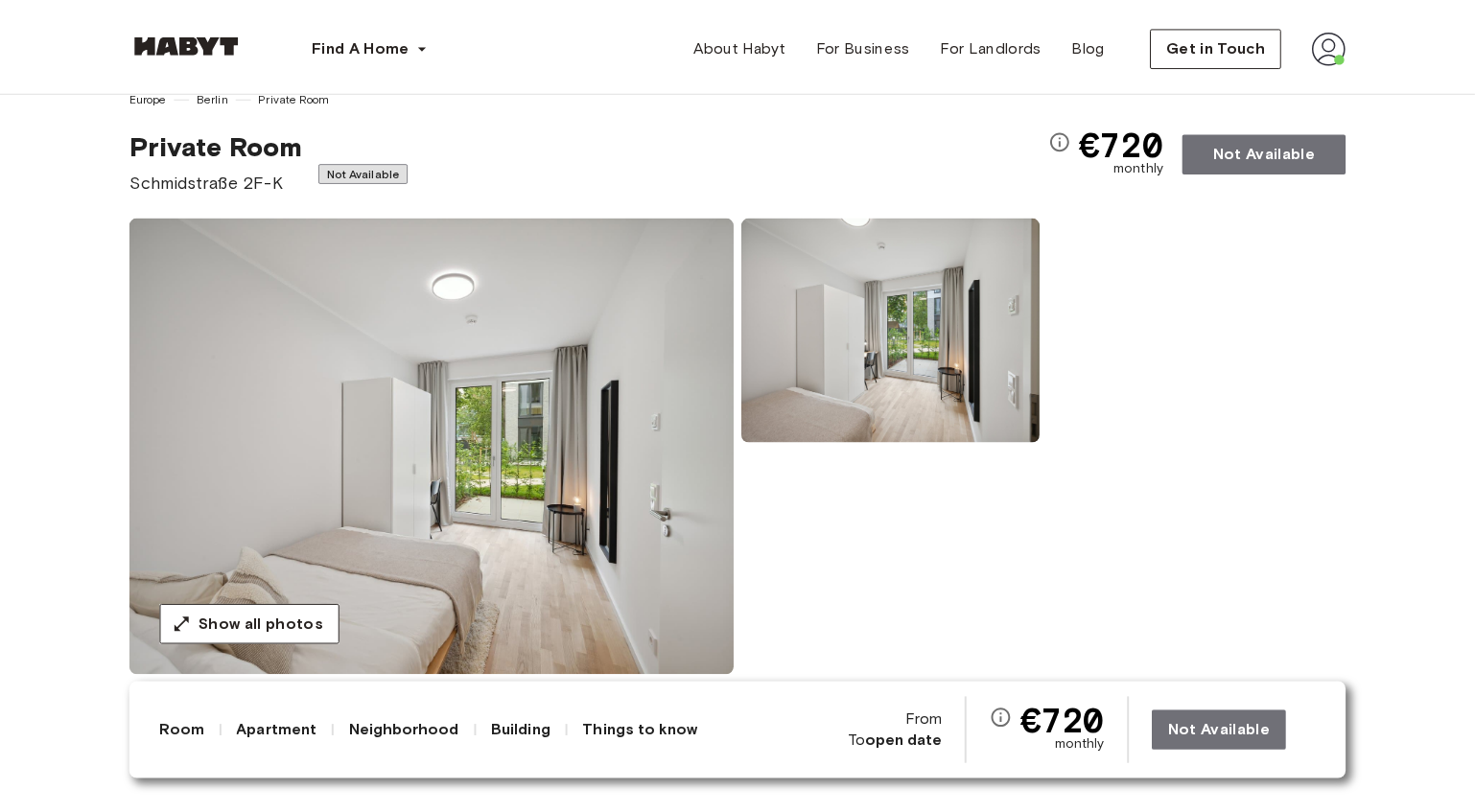 scroll, scrollTop: 0, scrollLeft: 0, axis: both 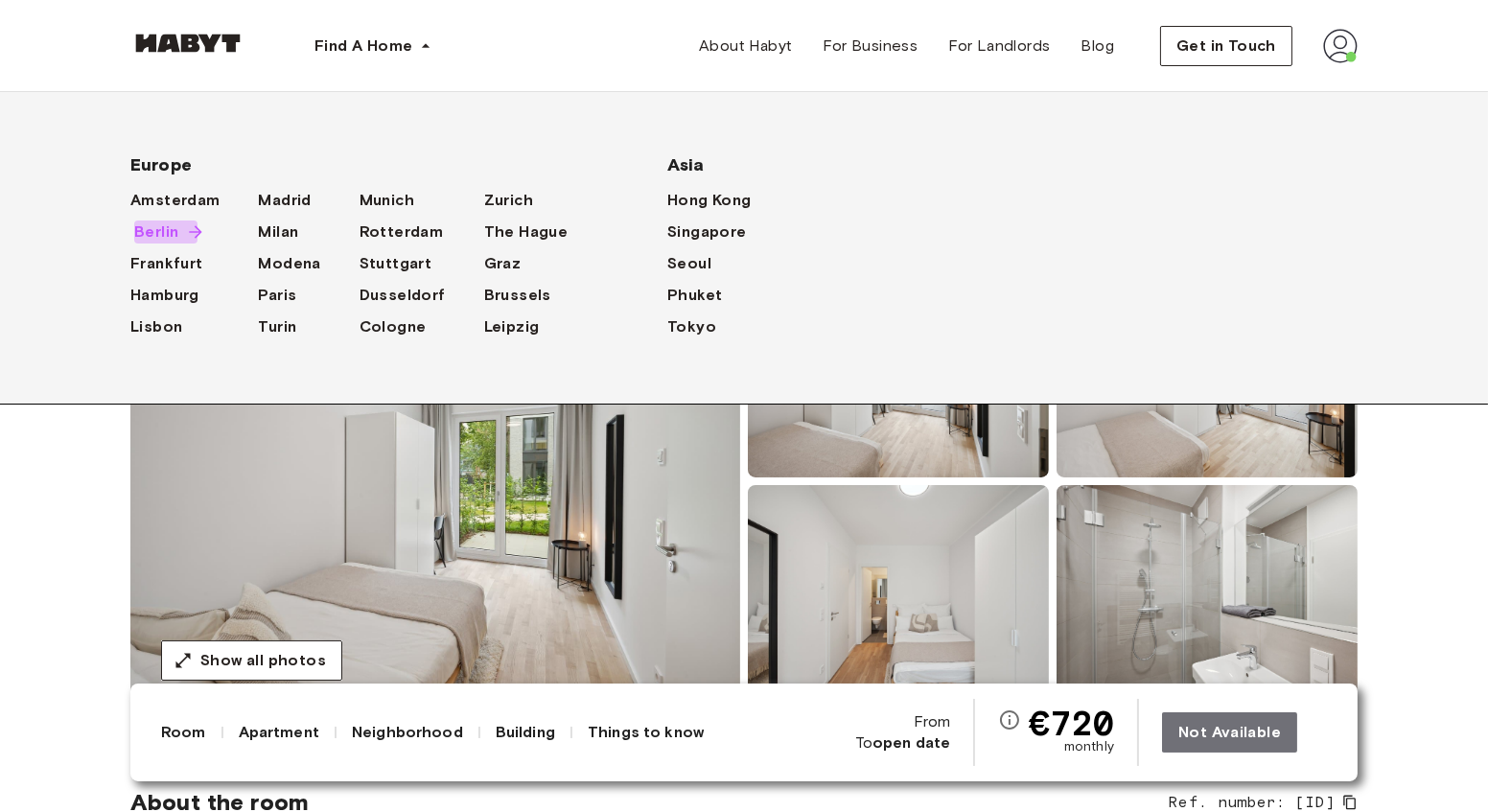 click on "Berlin" at bounding box center [156, 232] 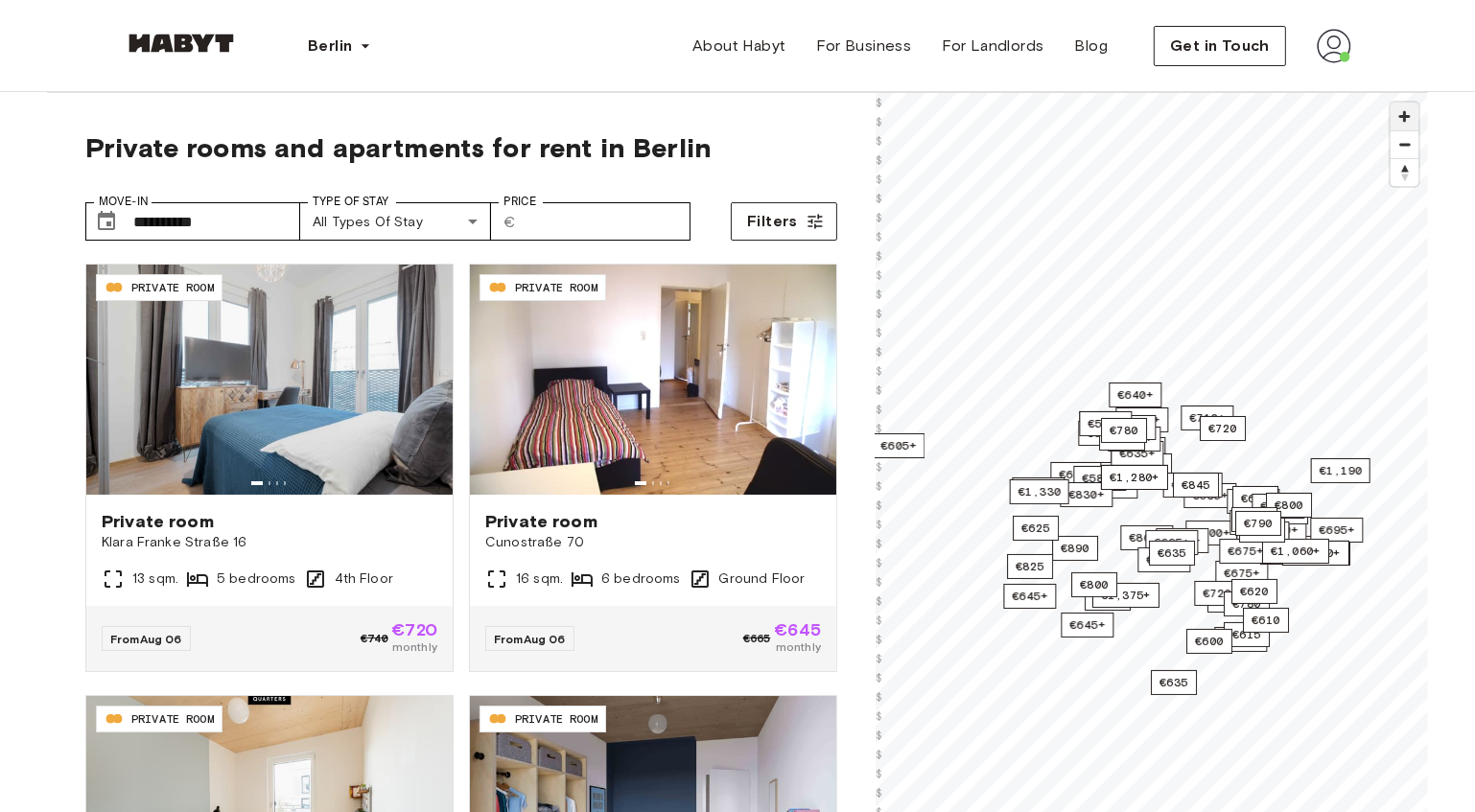 click at bounding box center (1404, 116) 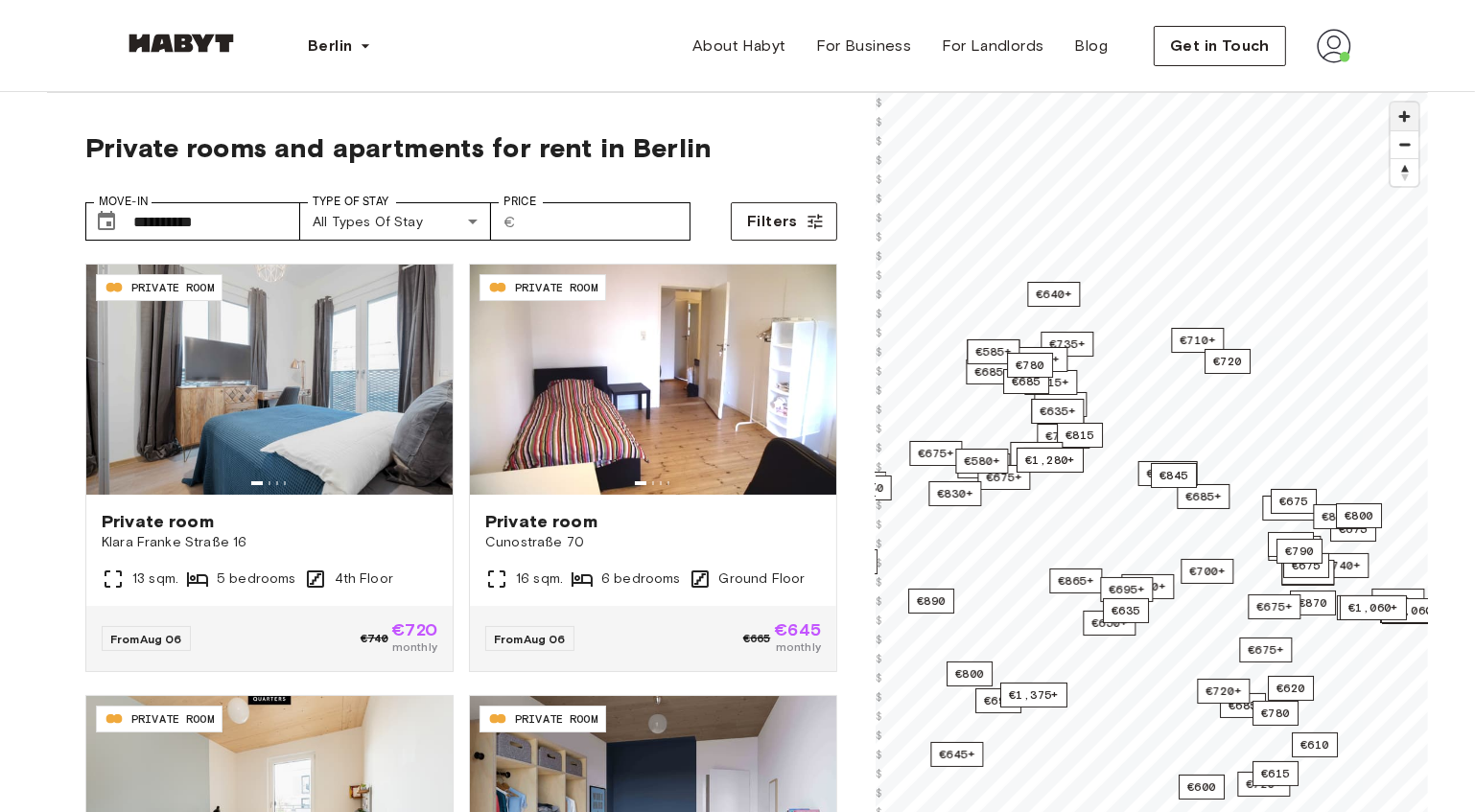 click at bounding box center (1404, 116) 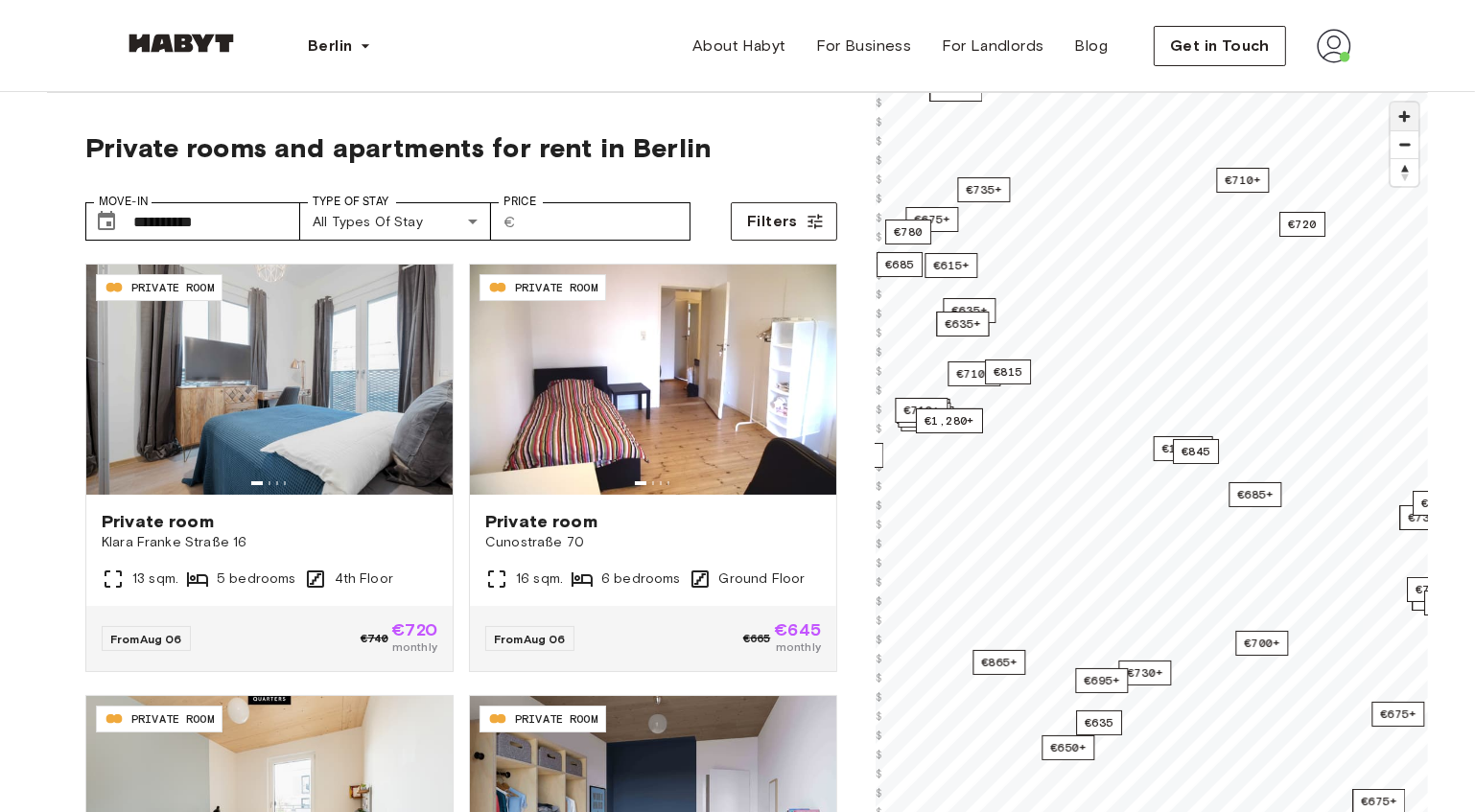 click at bounding box center [1404, 116] 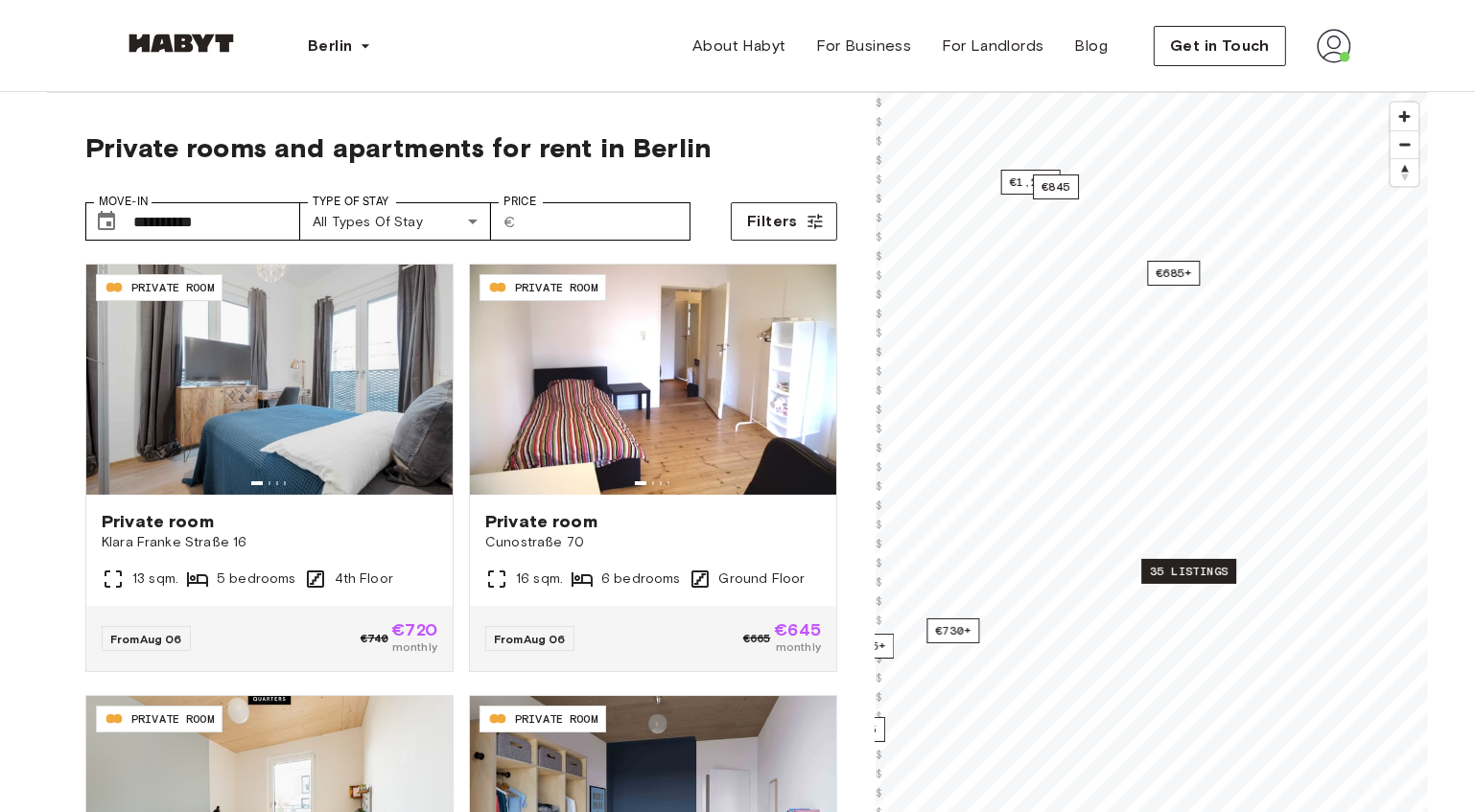 click on "35 listings" at bounding box center (1188, 571) 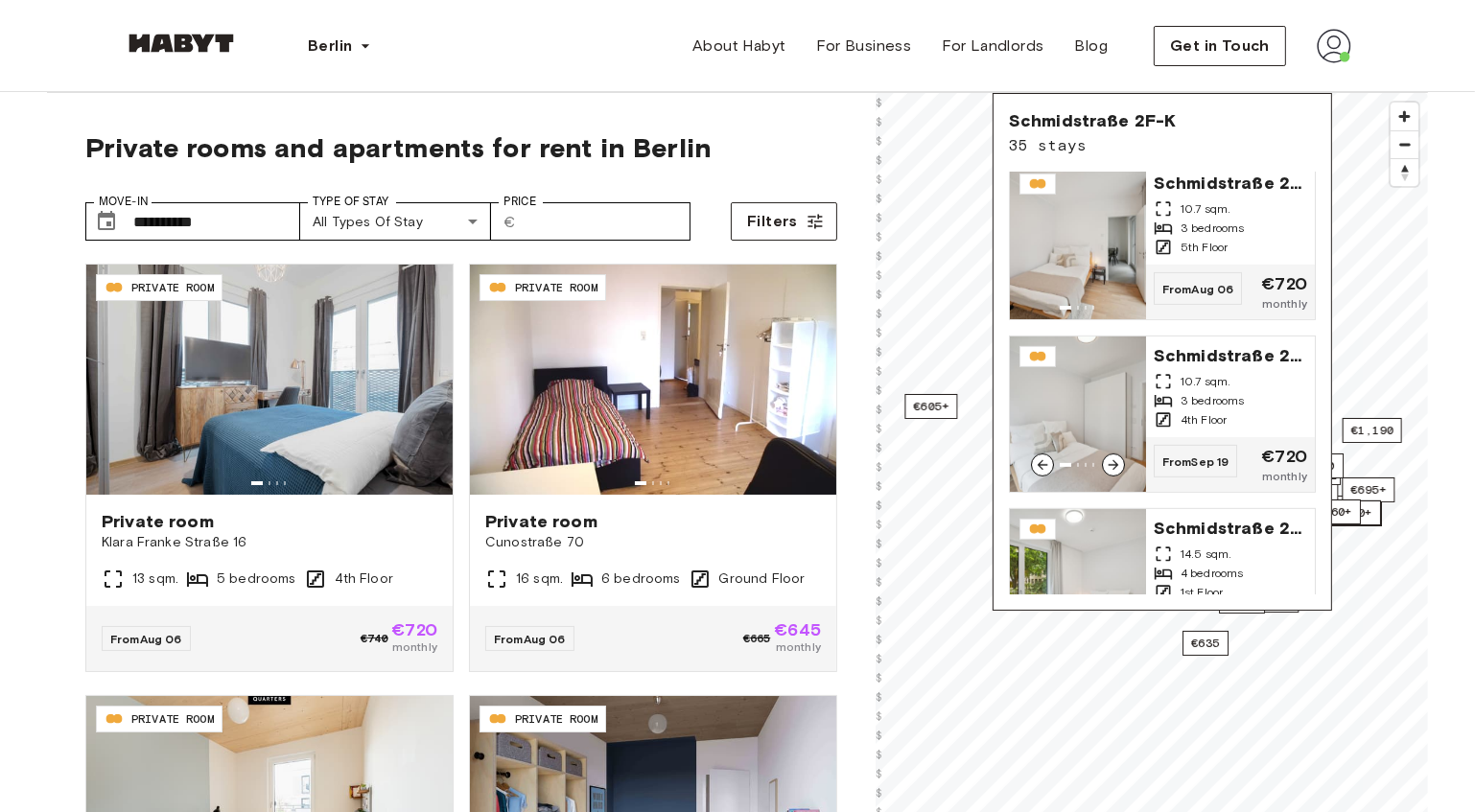 scroll, scrollTop: 1132, scrollLeft: 0, axis: vertical 